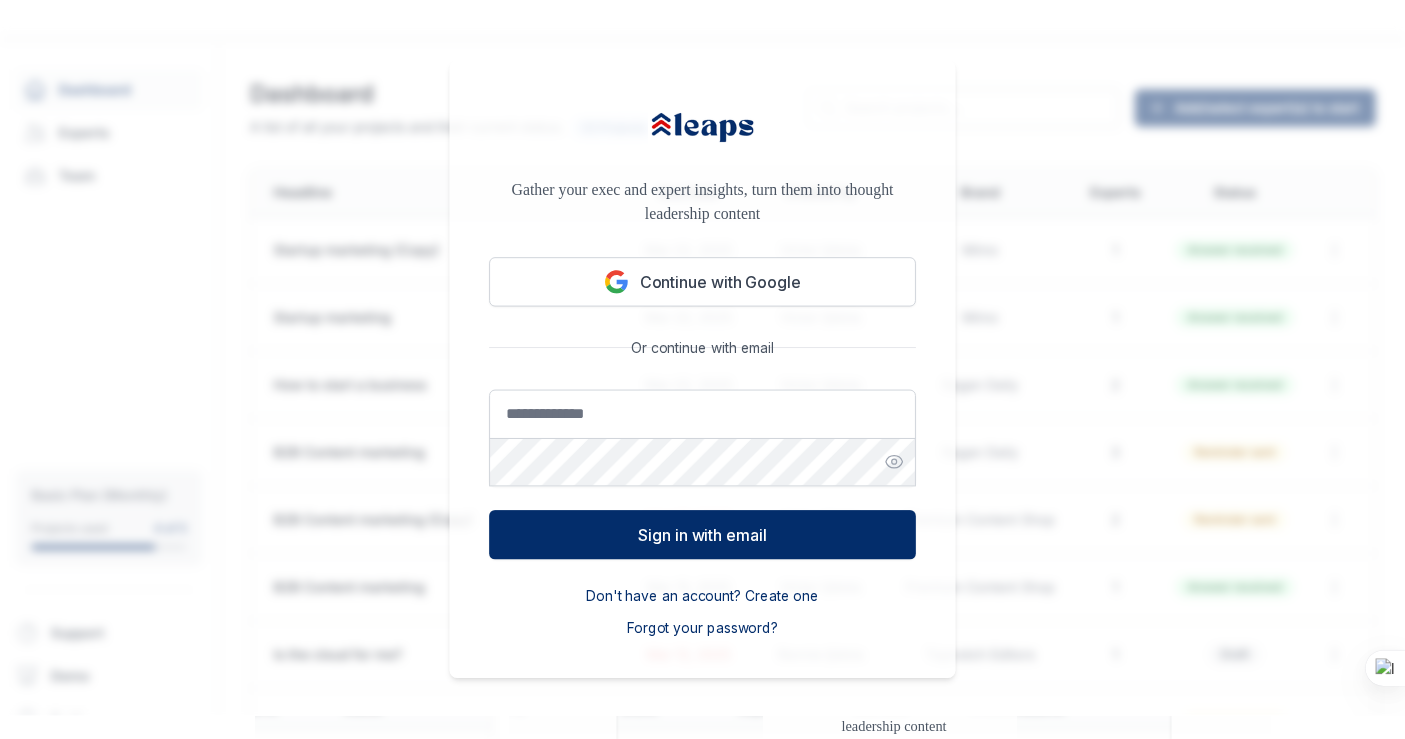 scroll, scrollTop: 0, scrollLeft: 0, axis: both 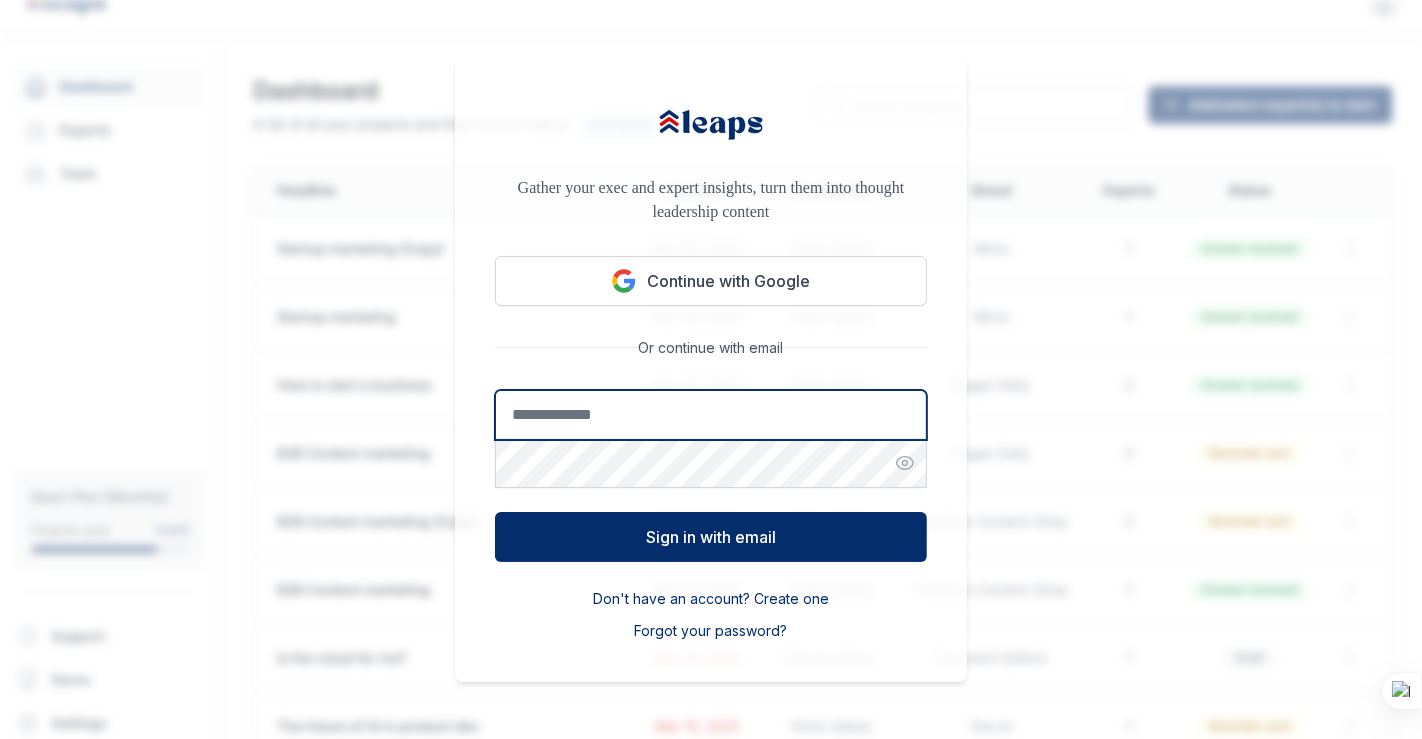 click on "Email address" at bounding box center [711, 415] 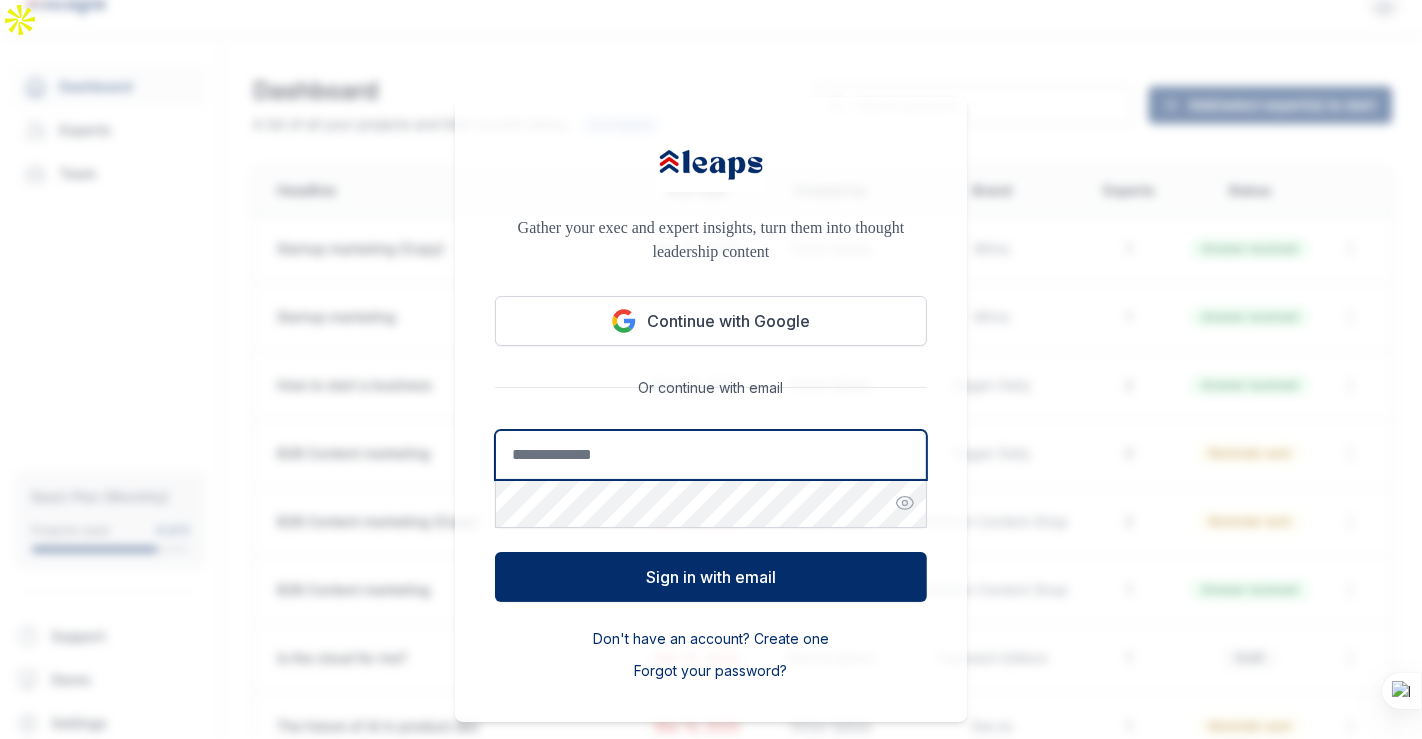 type on "**********" 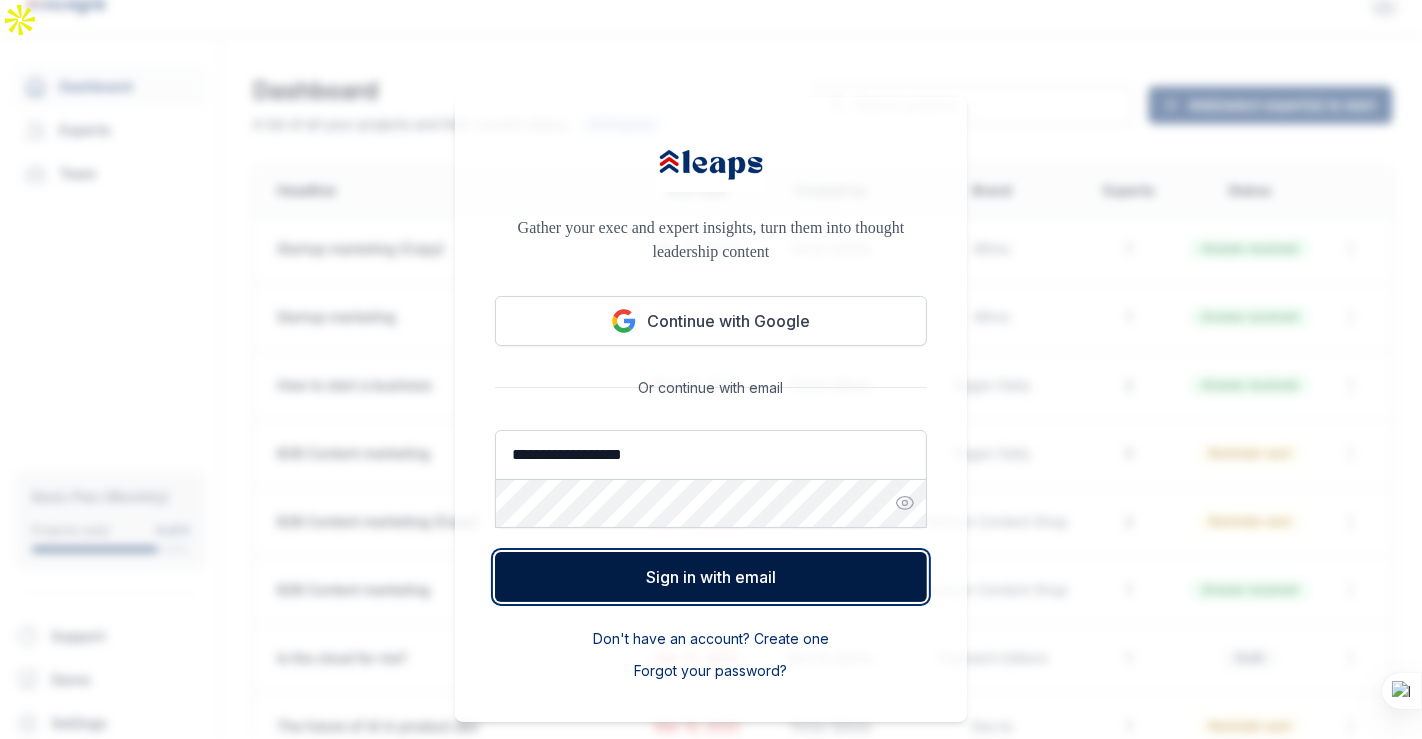 click on "Sign in with email" at bounding box center [711, 577] 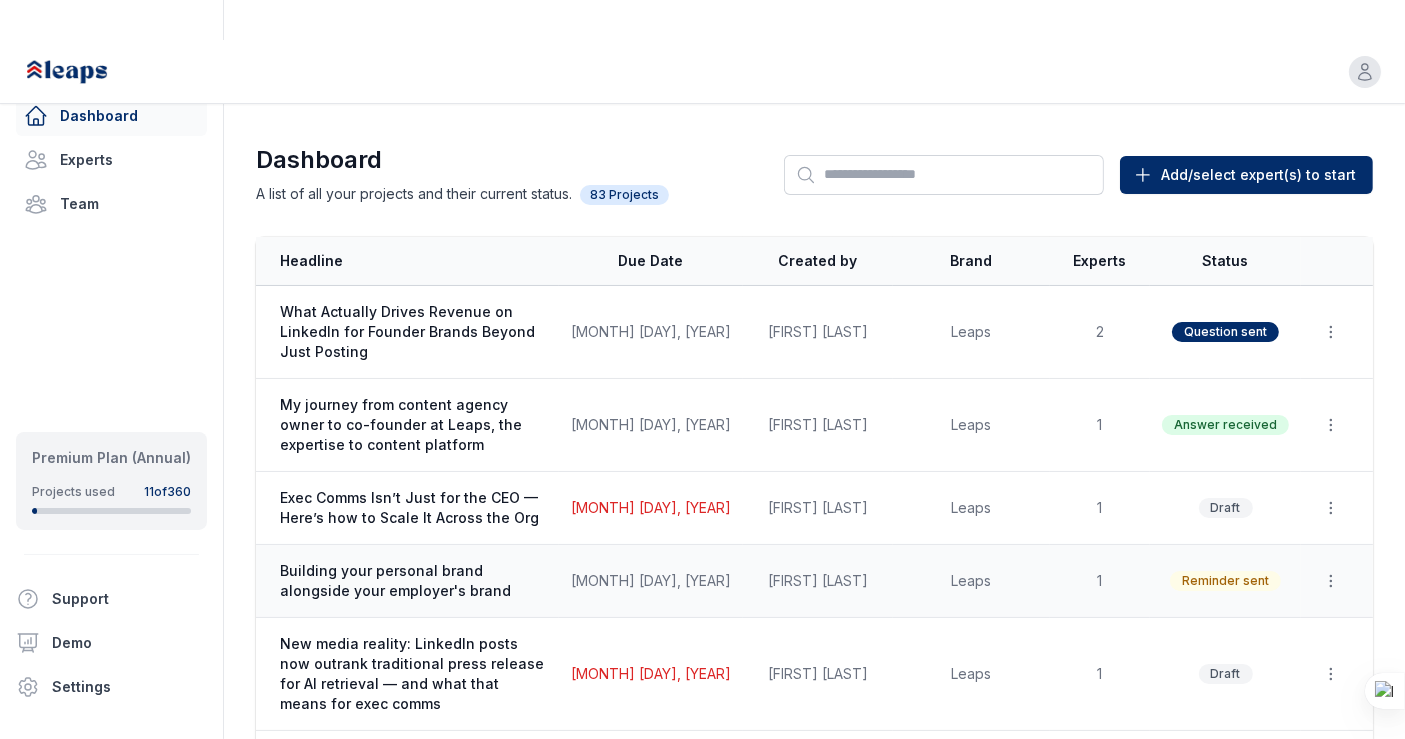 click on "Building your personal brand alongside your employer's brand" at bounding box center [407, 581] 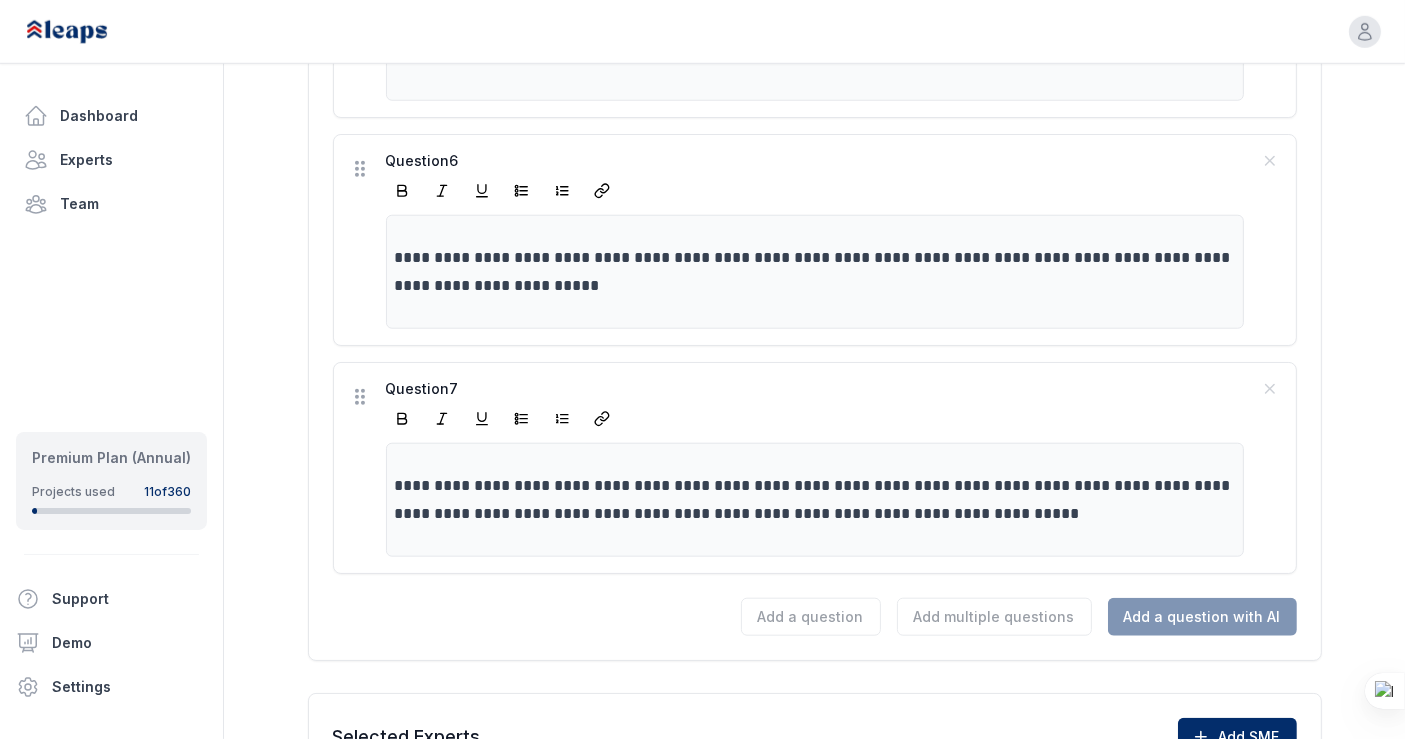 scroll, scrollTop: 2022, scrollLeft: 0, axis: vertical 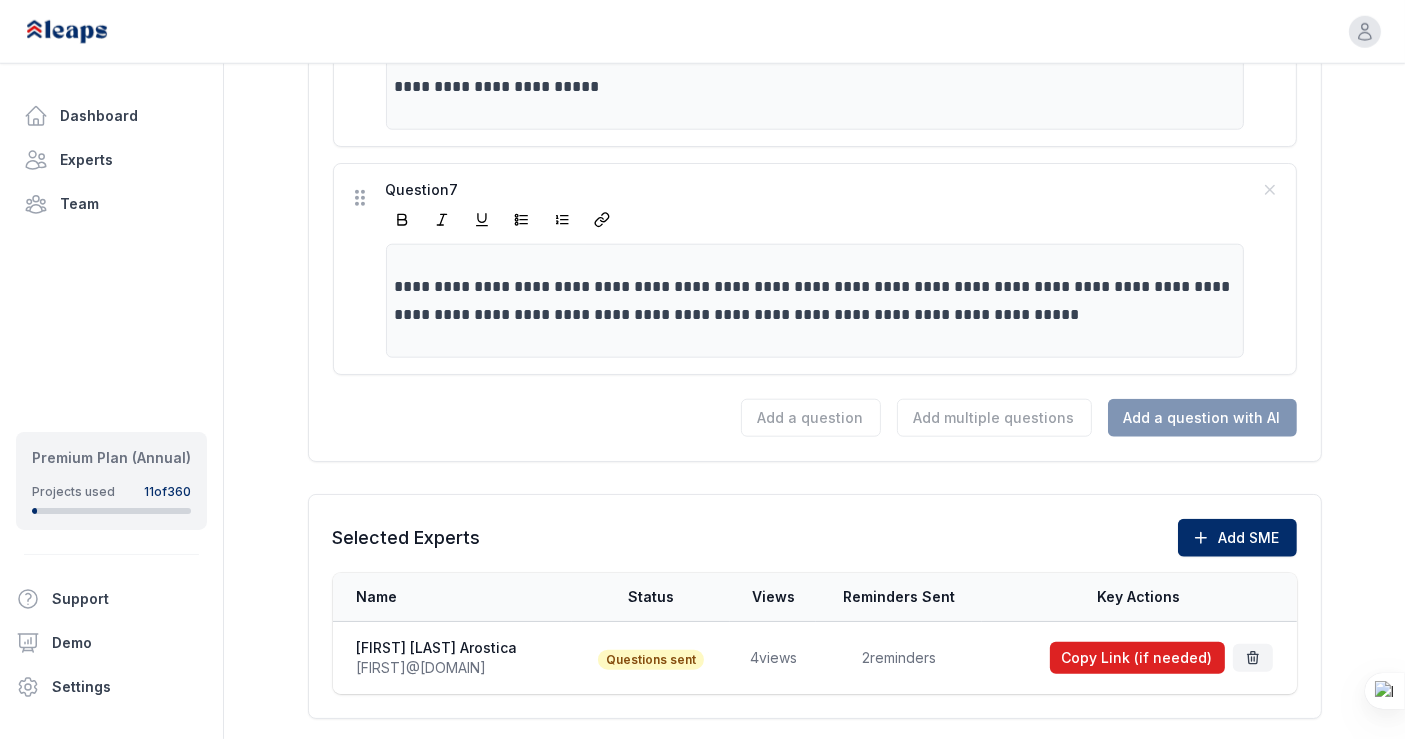 click on "Copy Link (if needed)" at bounding box center (1137, 658) 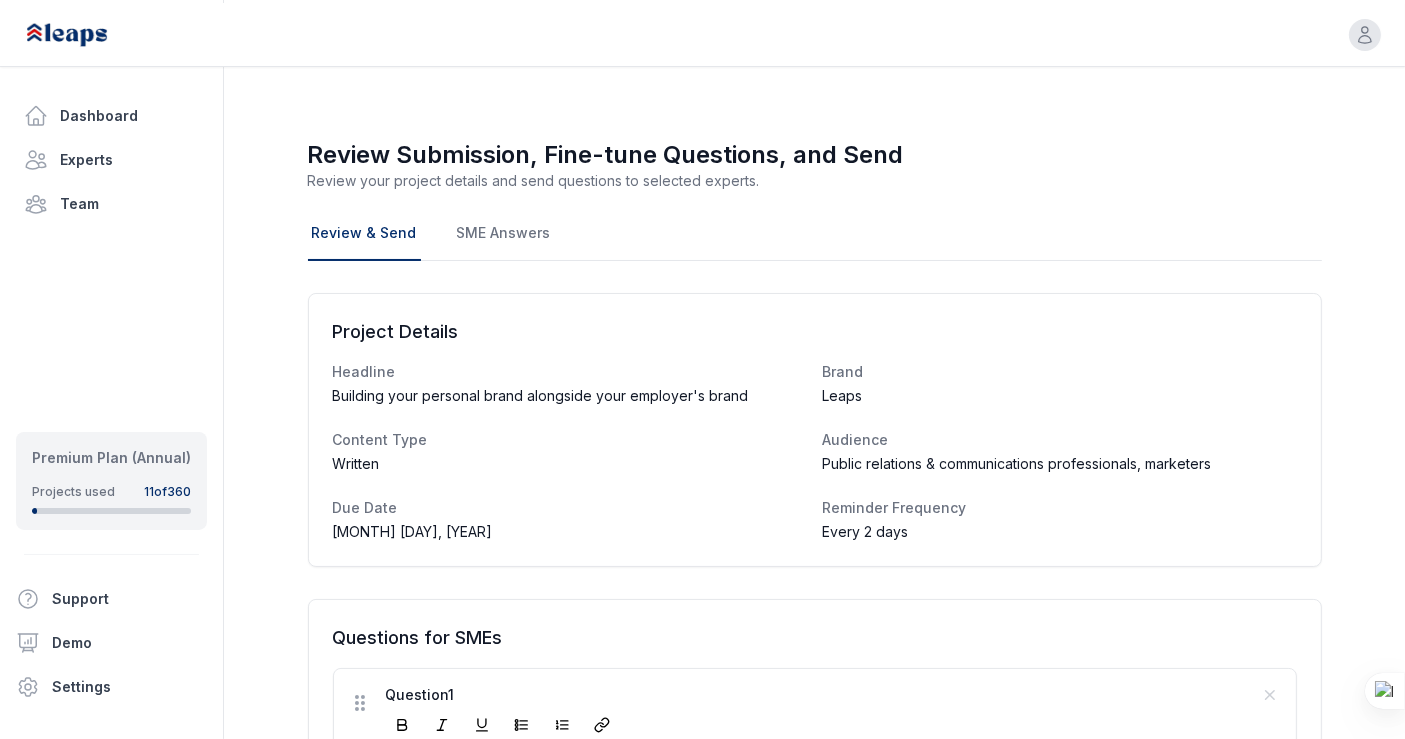 scroll, scrollTop: 0, scrollLeft: 0, axis: both 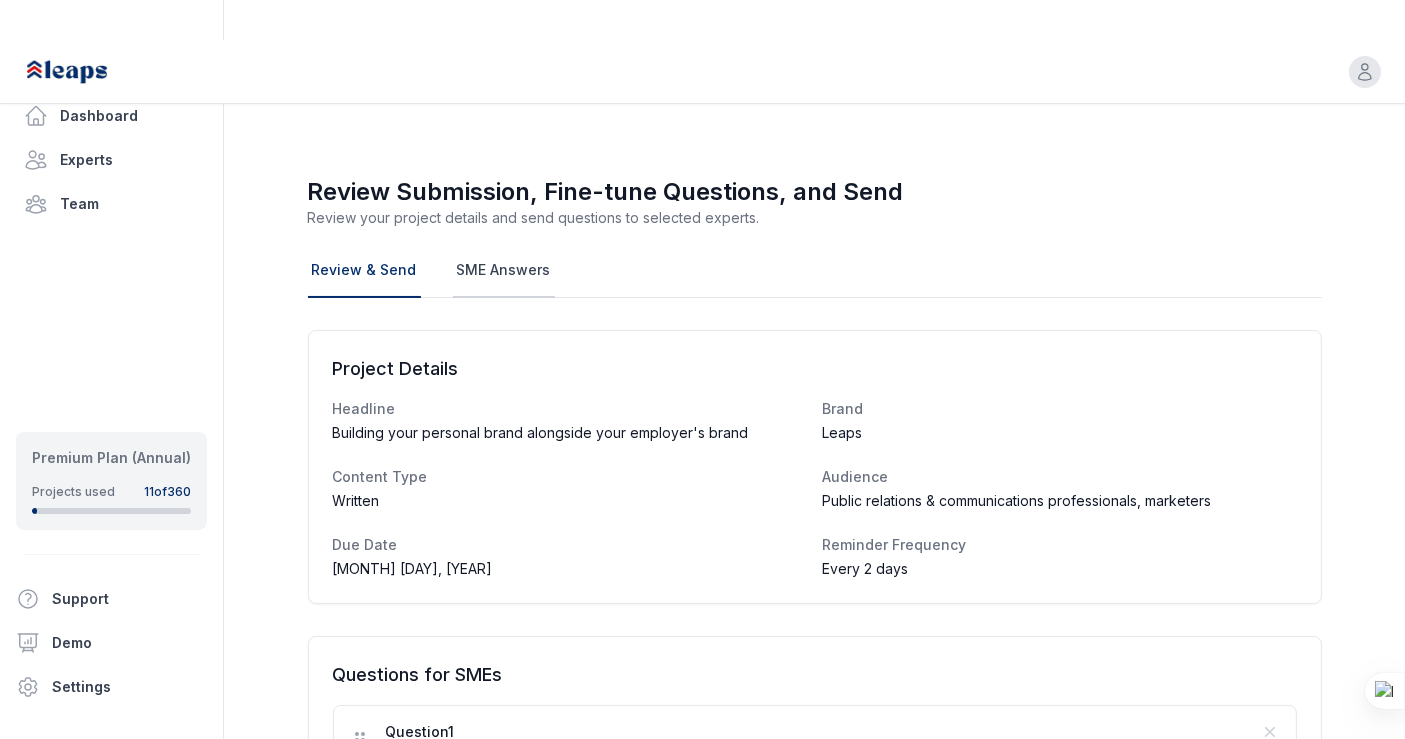 click on "SME Answers" at bounding box center (504, 271) 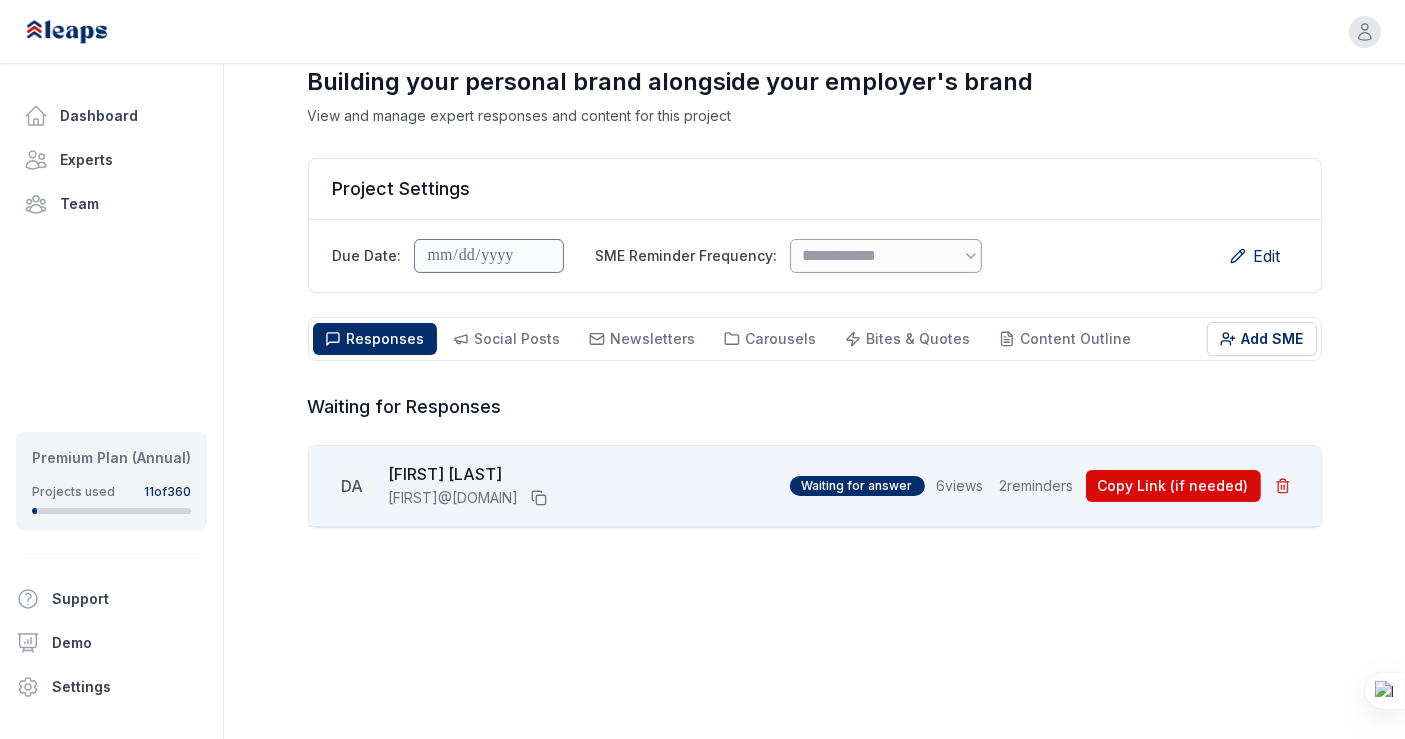 scroll, scrollTop: 143, scrollLeft: 0, axis: vertical 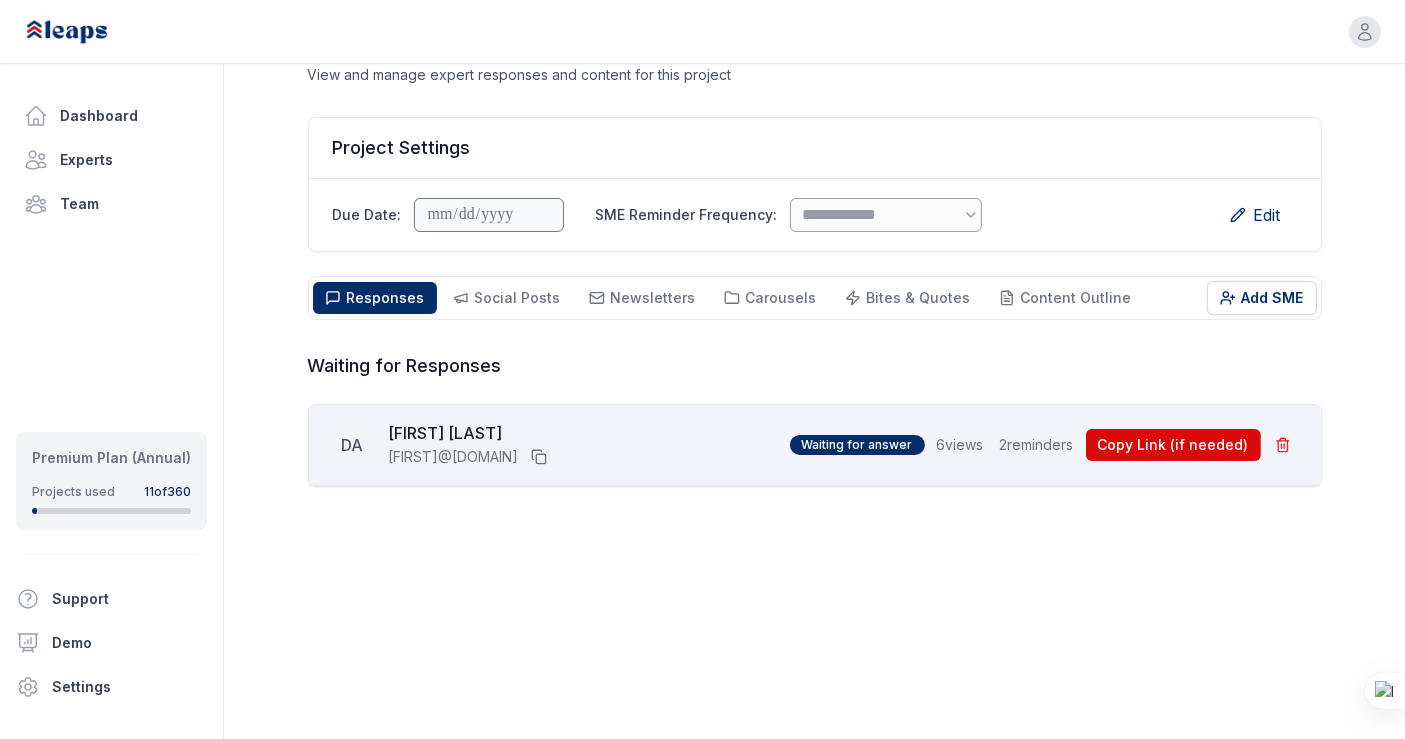 click on "DA Daniel Mendez Arostica daniel@mendezarostica.com Waiting for answer 6  views 2  reminders Copy Link (if needed)" at bounding box center [815, 445] 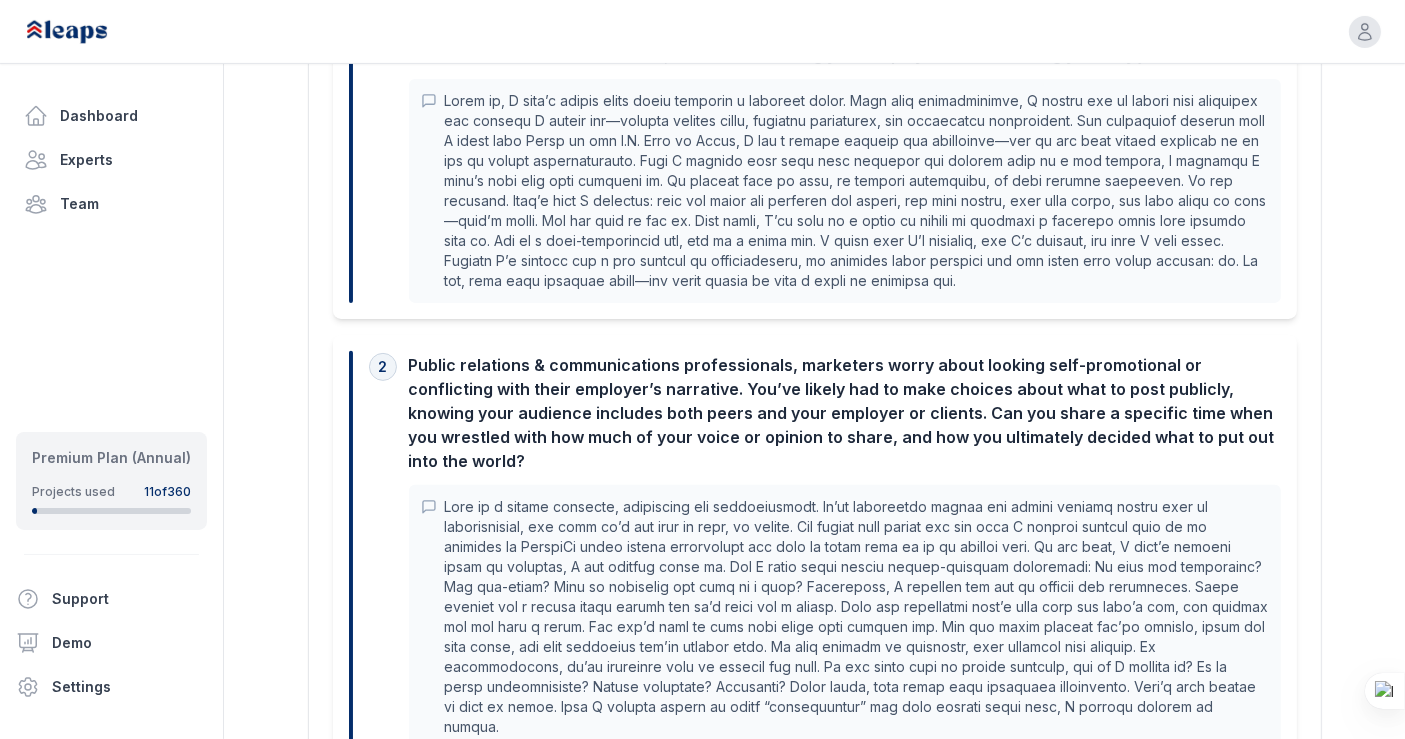 scroll, scrollTop: 728, scrollLeft: 0, axis: vertical 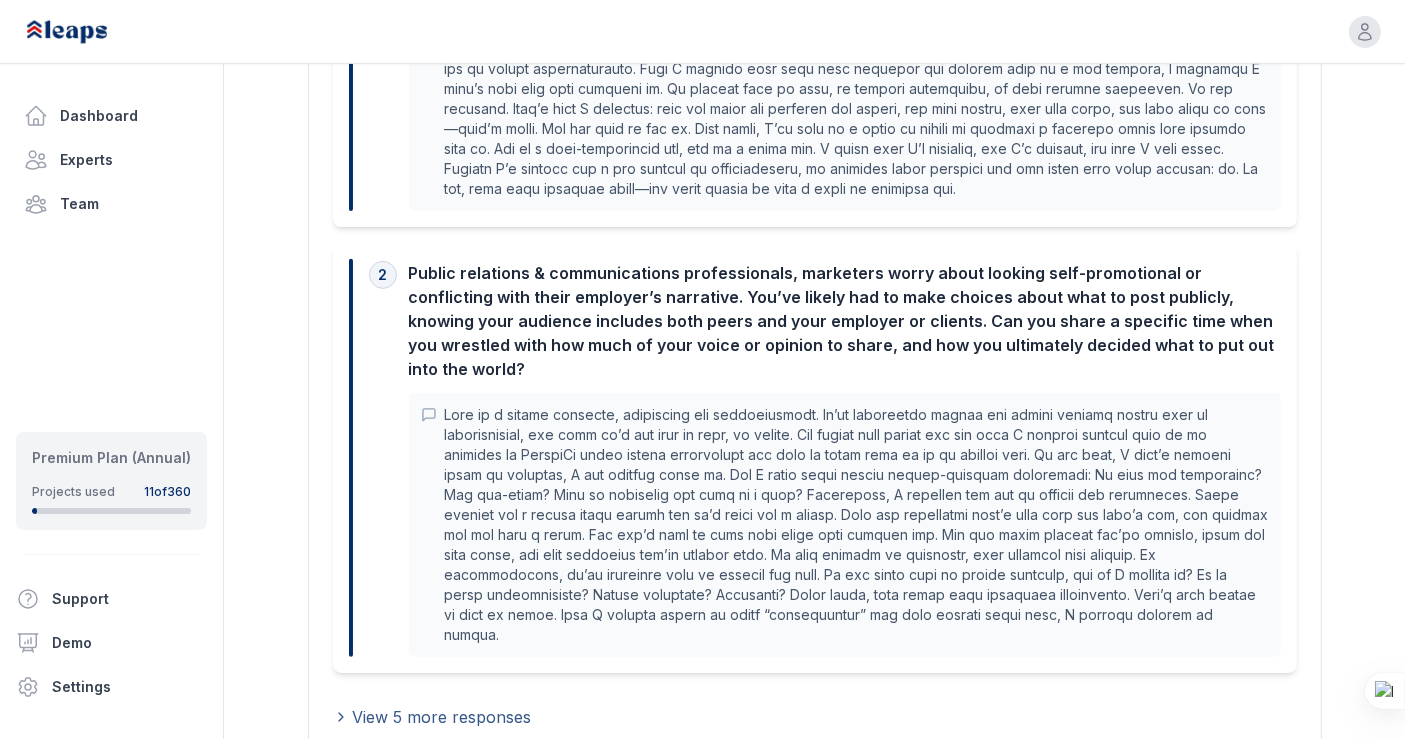 click on "View 5 more responses" at bounding box center (442, 717) 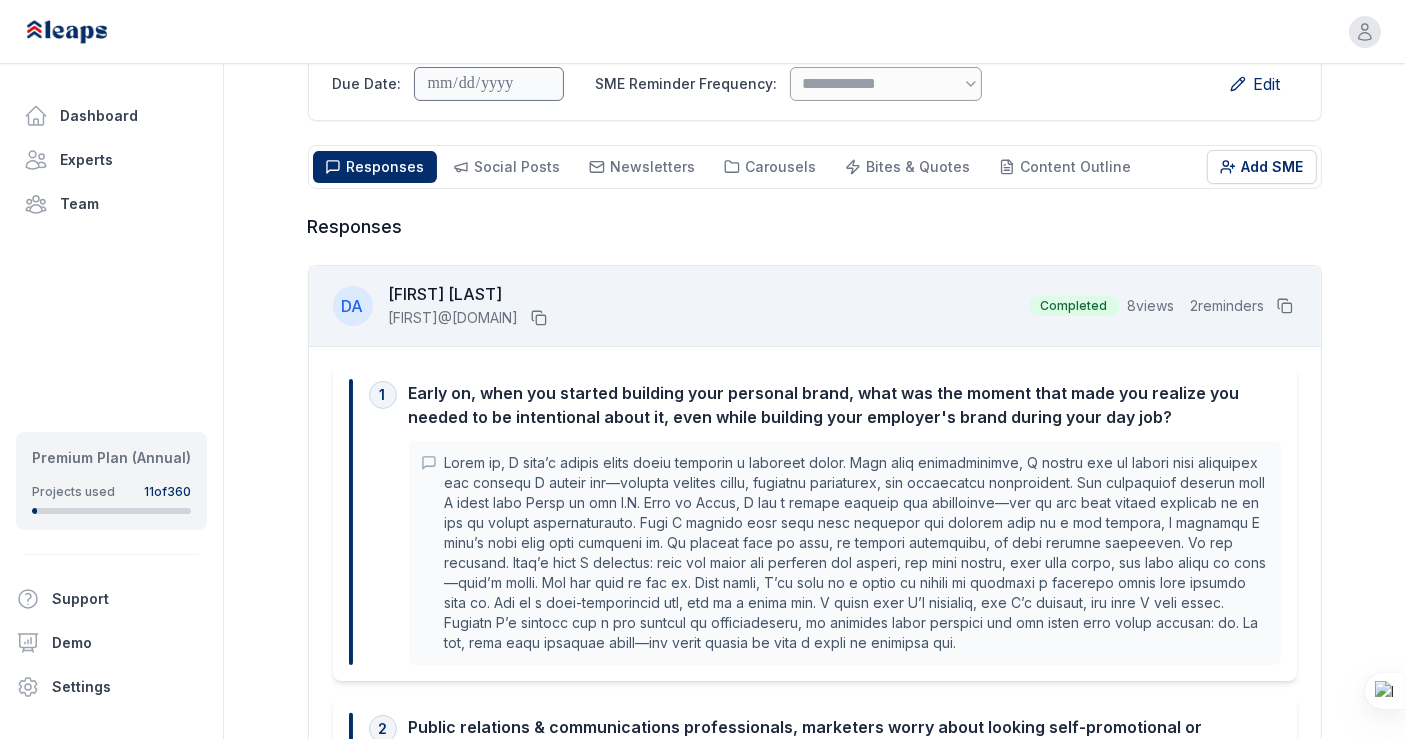 scroll, scrollTop: 0, scrollLeft: 0, axis: both 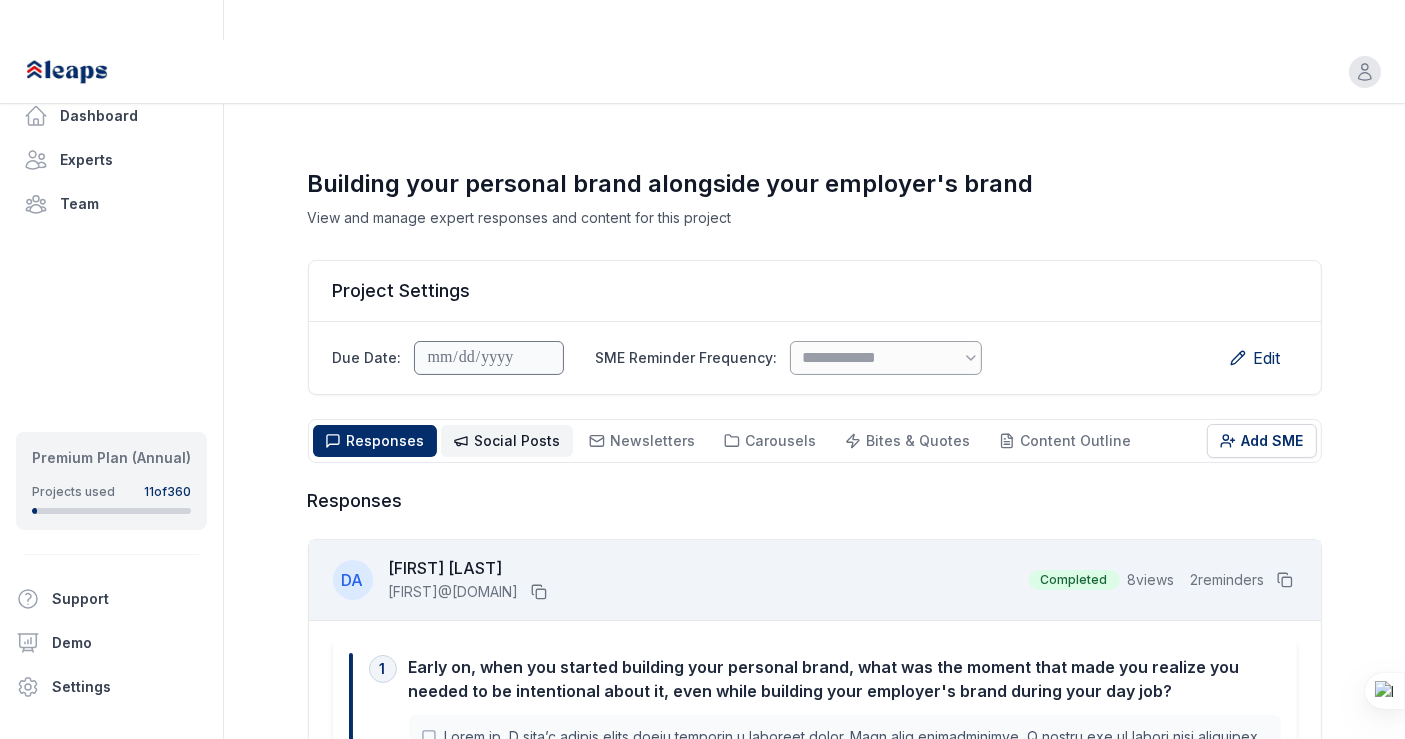 click on "Social Posts" at bounding box center (518, 440) 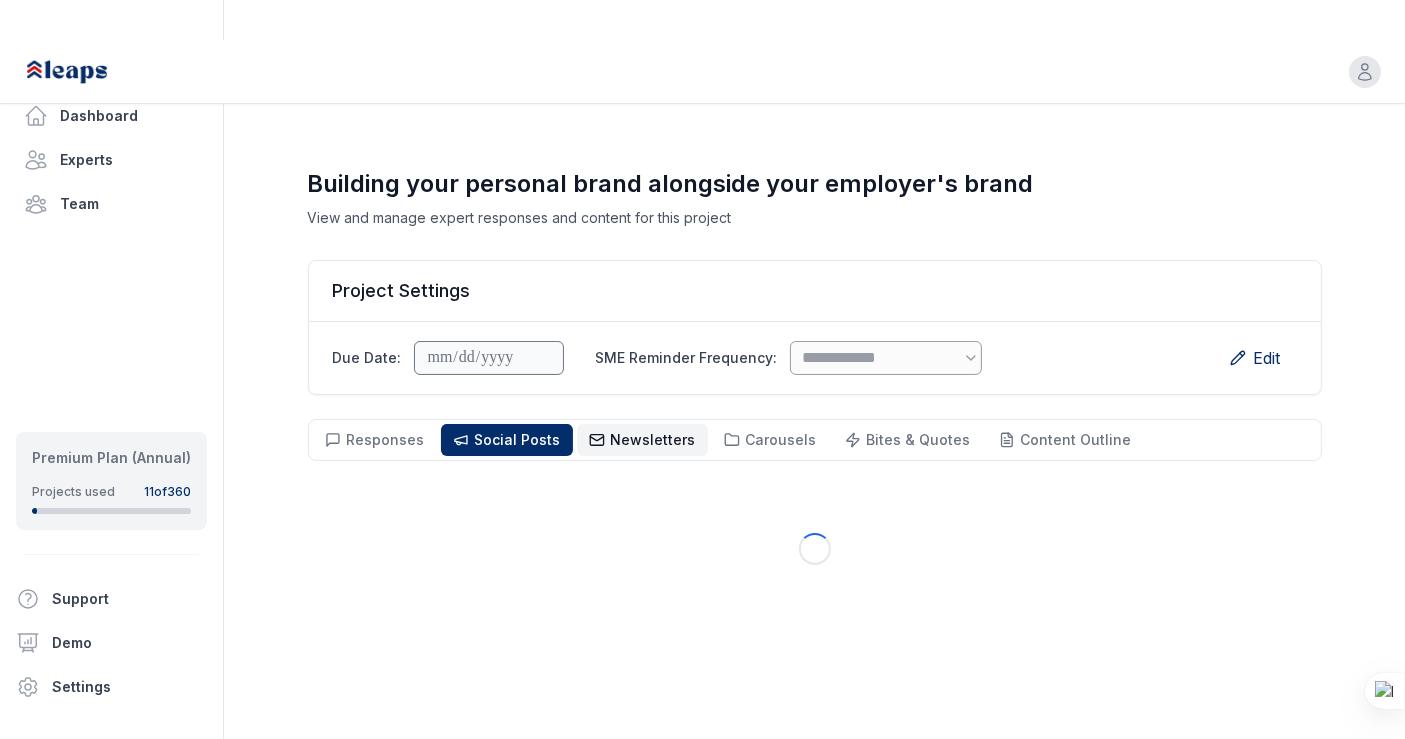 click on "Newsletters Newsletters" at bounding box center [642, 440] 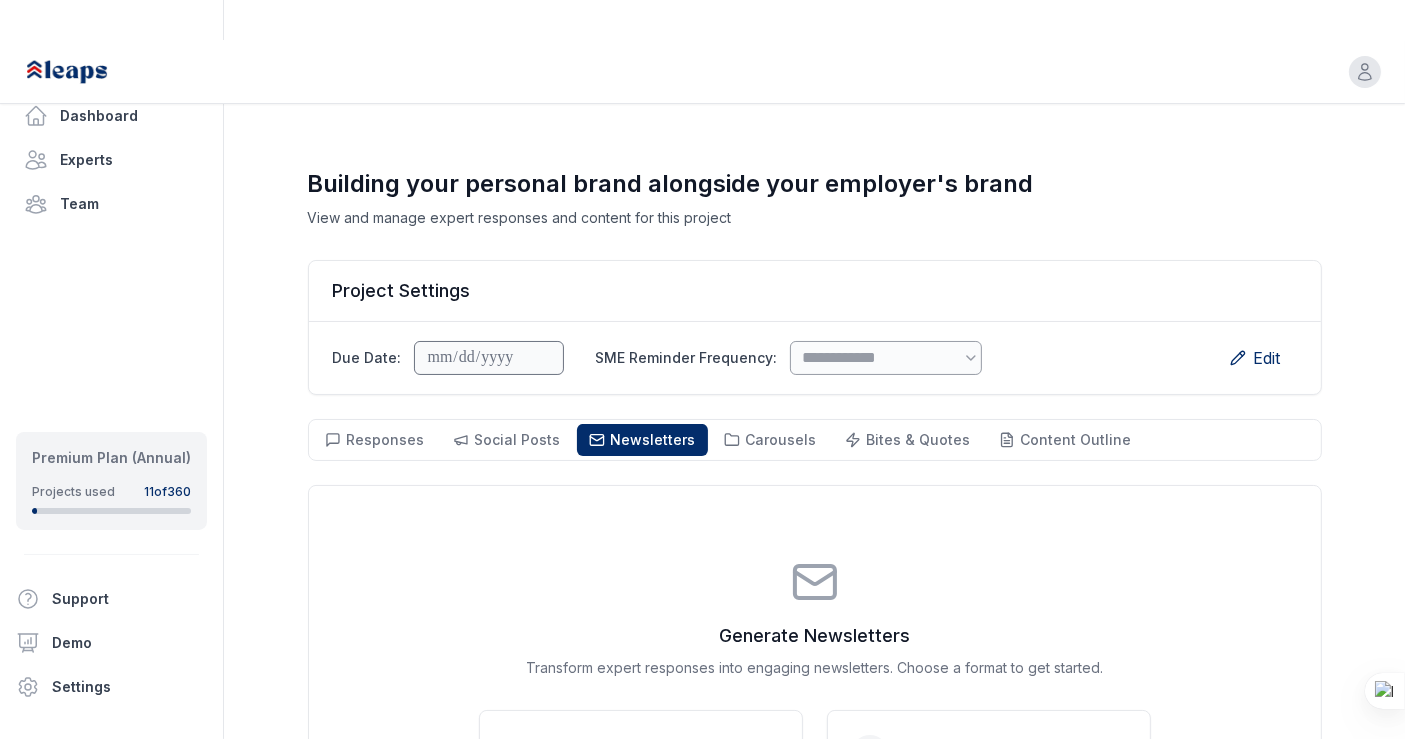 scroll, scrollTop: 242, scrollLeft: 0, axis: vertical 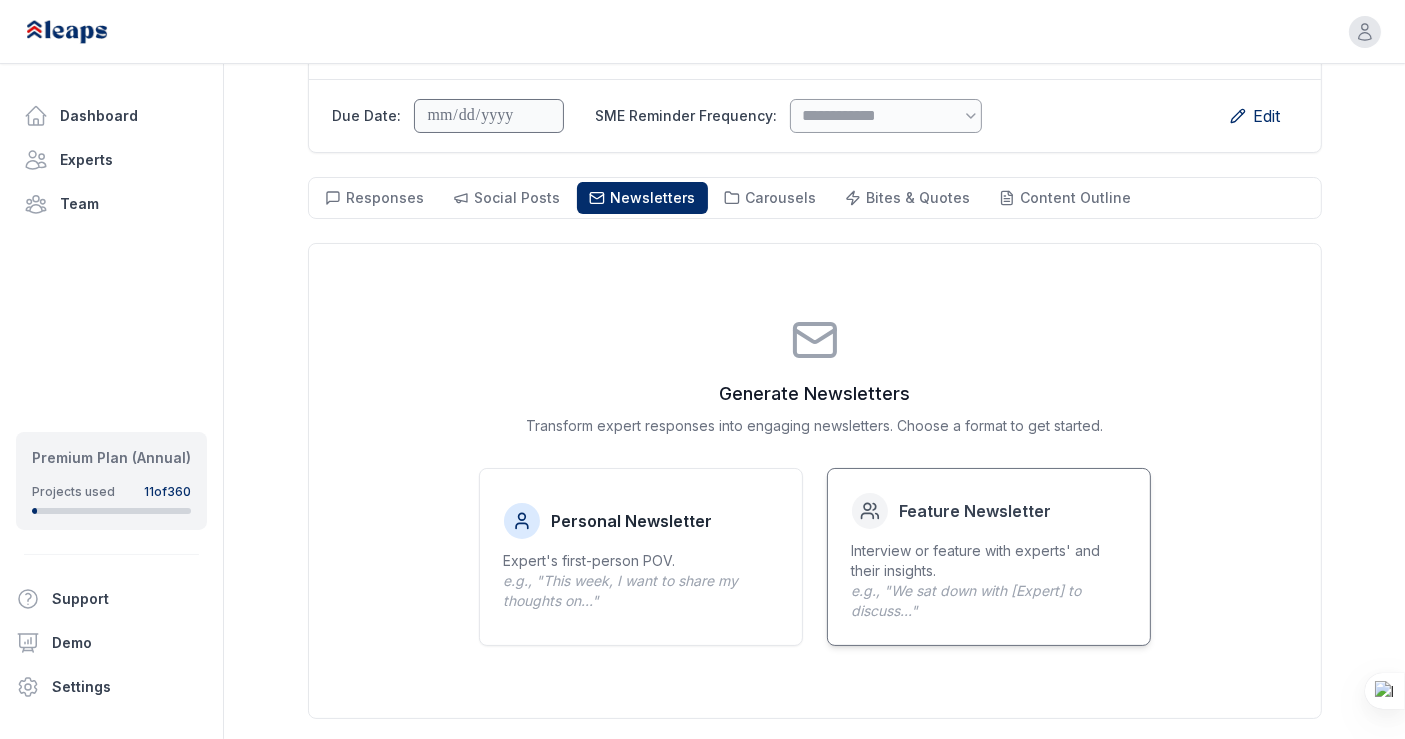 click on "Interview or feature with experts' and their insights. e.g., "We sat down with [Expert] to discuss..."" at bounding box center [989, 581] 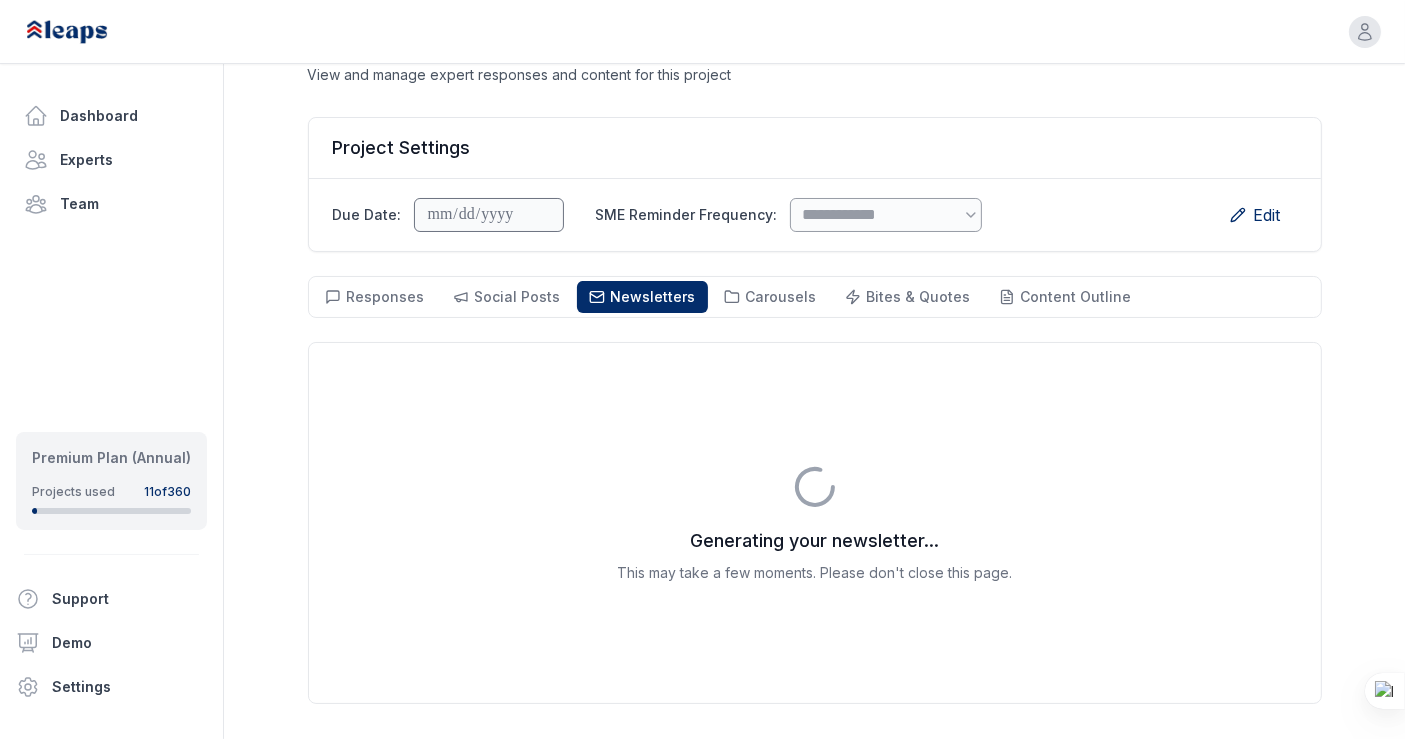 click on "**********" at bounding box center (814, 370) 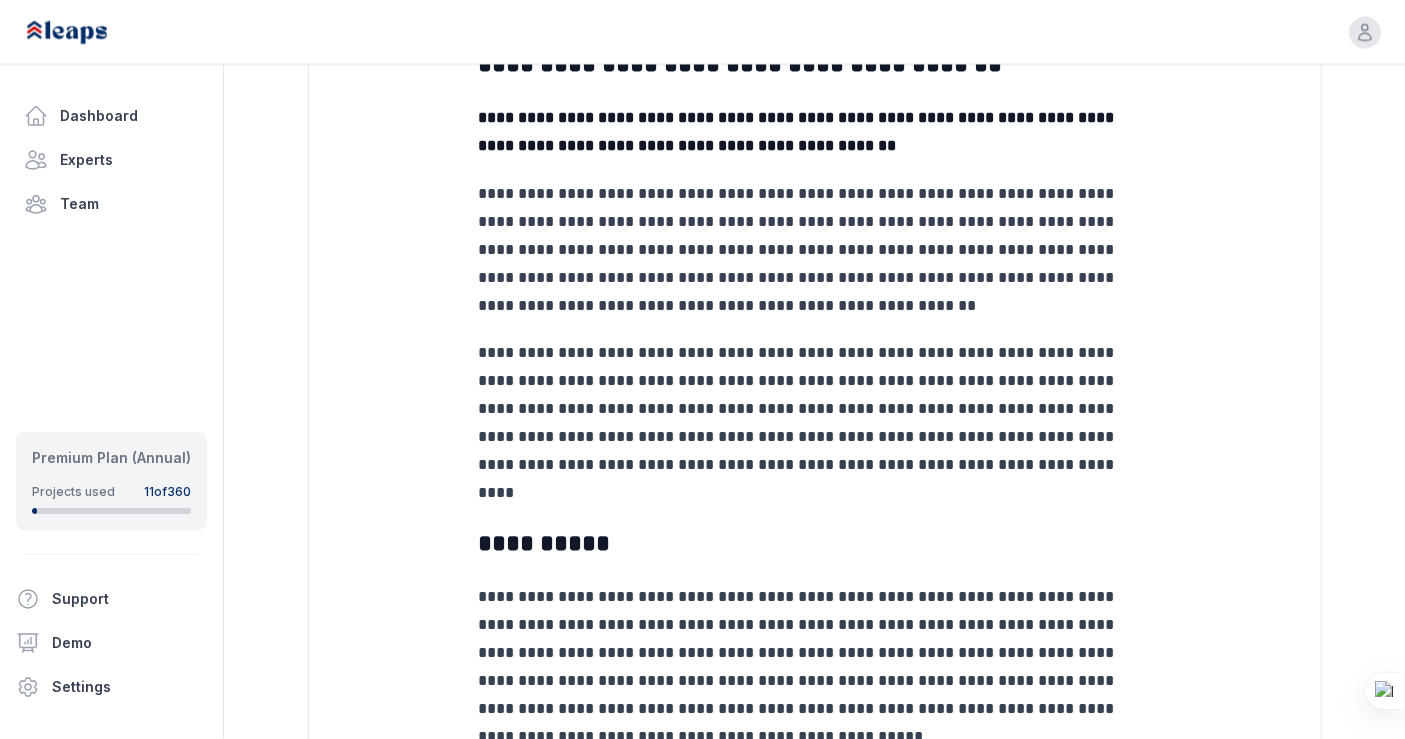 scroll, scrollTop: 4178, scrollLeft: 0, axis: vertical 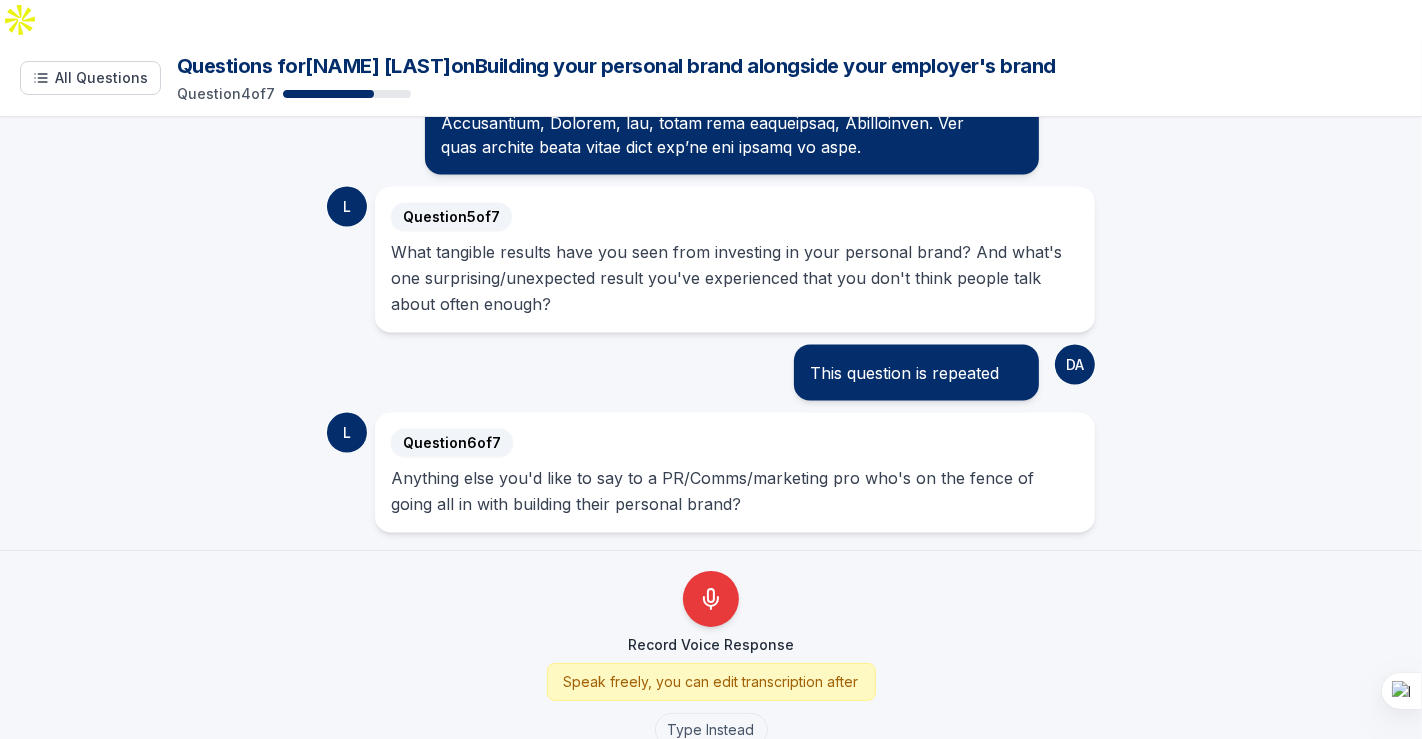 click on "Anything else you'd like to say to a PR/Comms/marketing pro who's on the fence of going all in with building their personal brand?" at bounding box center [735, 491] 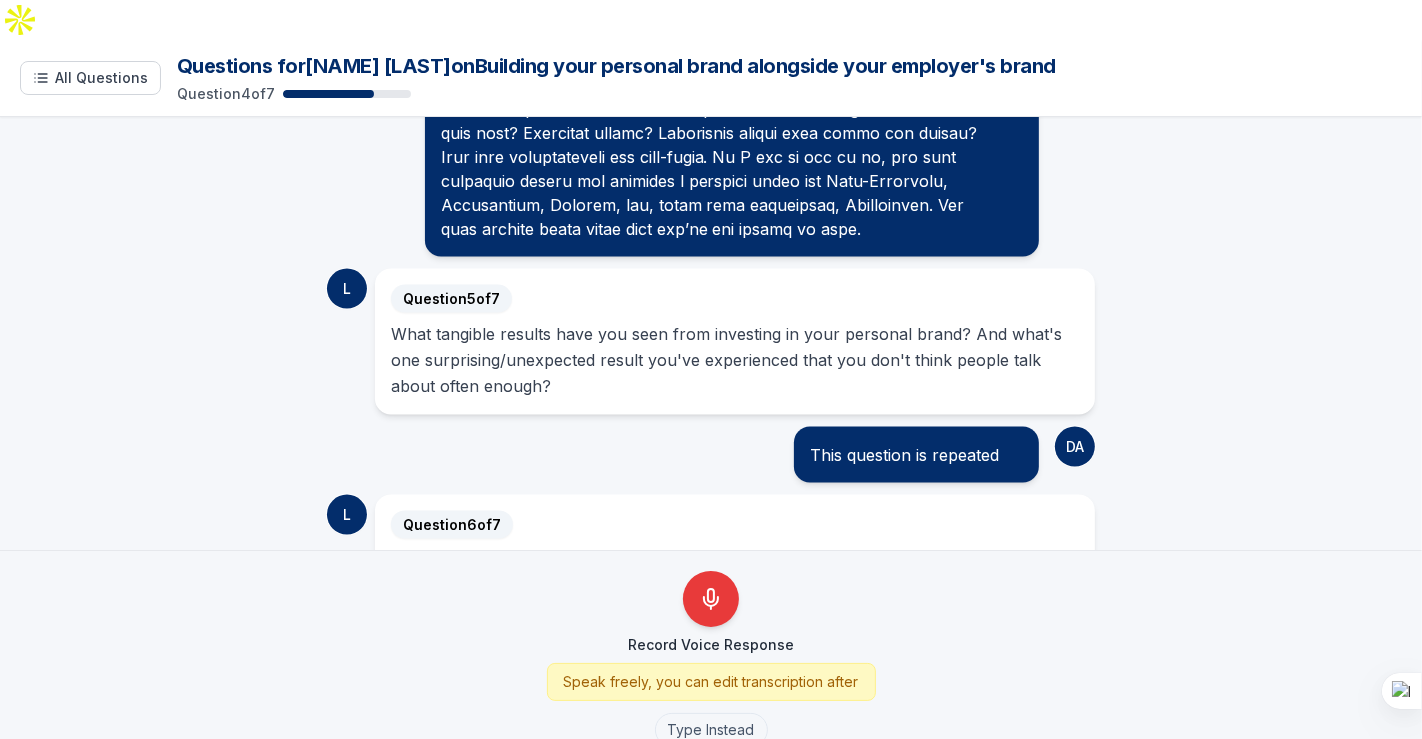 scroll, scrollTop: 2754, scrollLeft: 0, axis: vertical 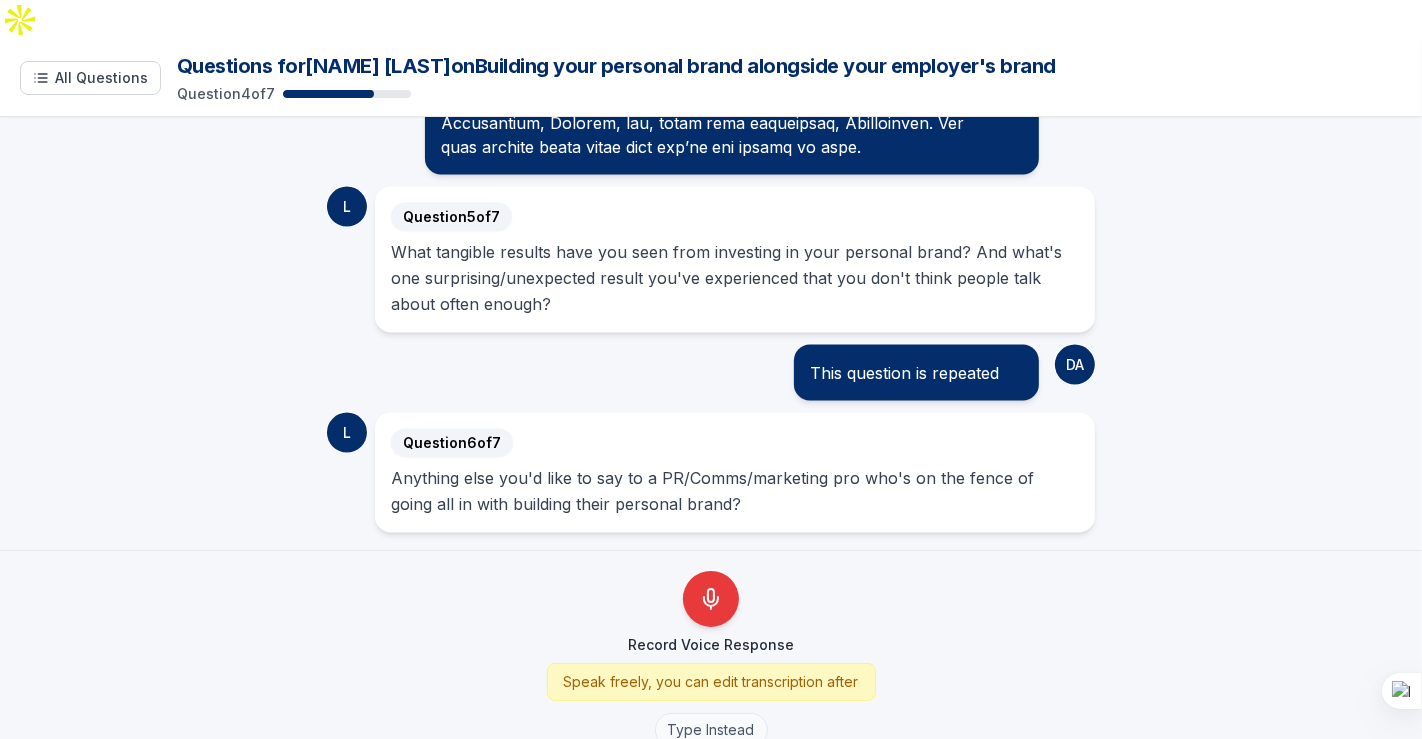 click on "Type Instead" at bounding box center [711, 730] 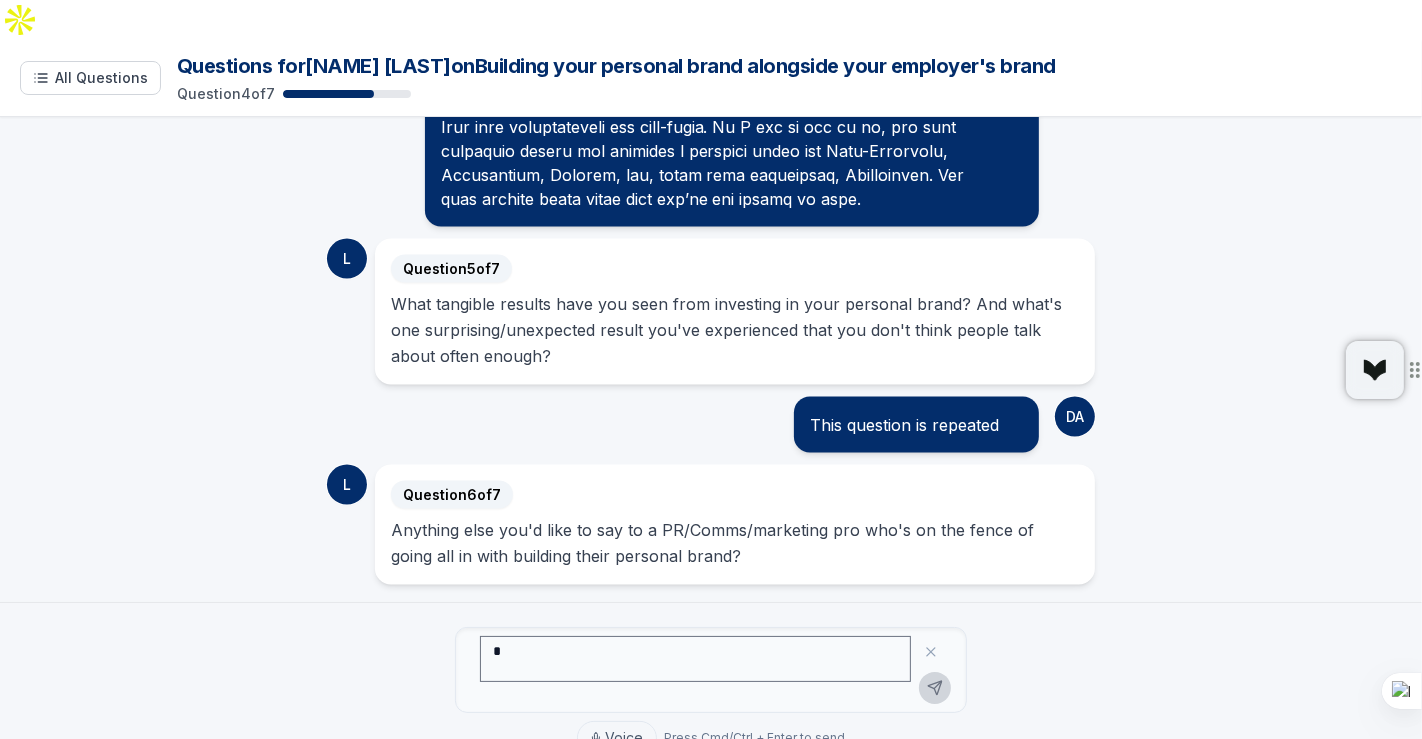 click at bounding box center (695, 659) 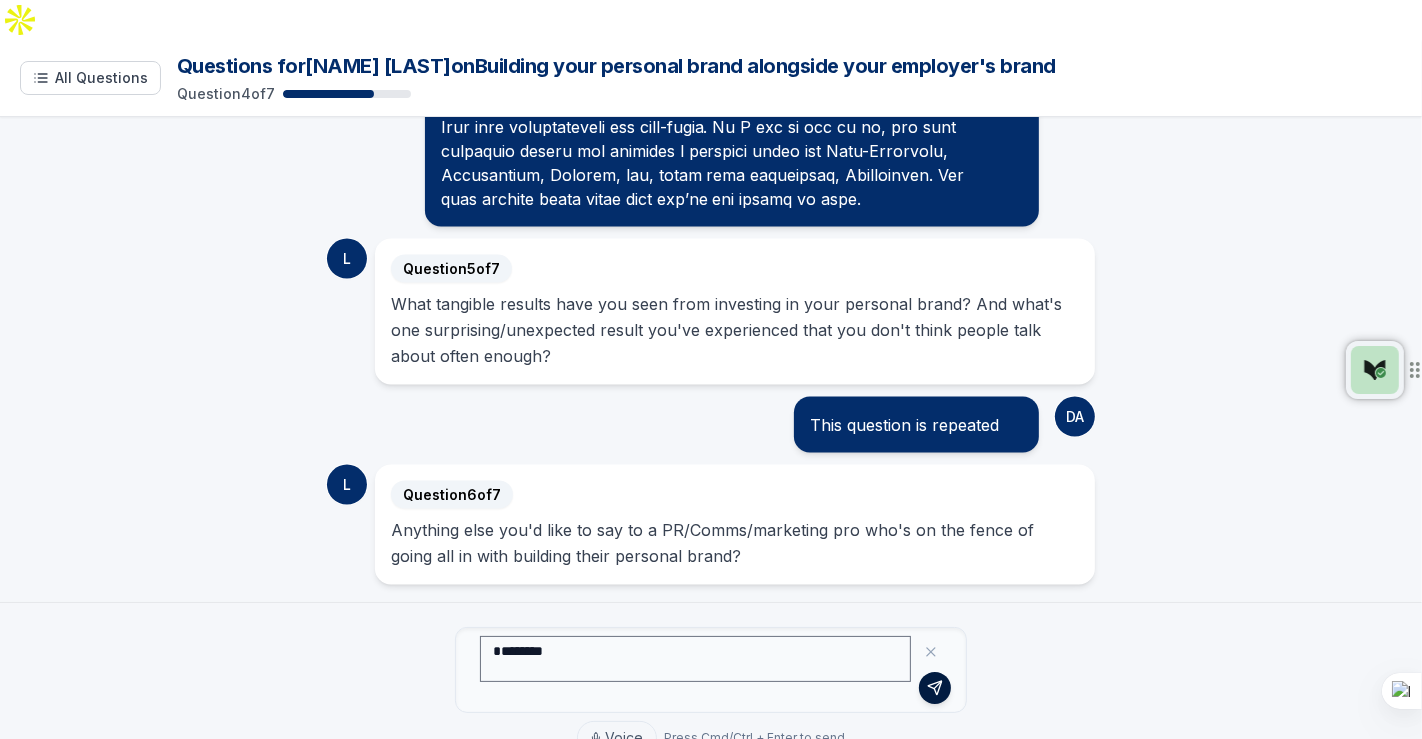 type on "********" 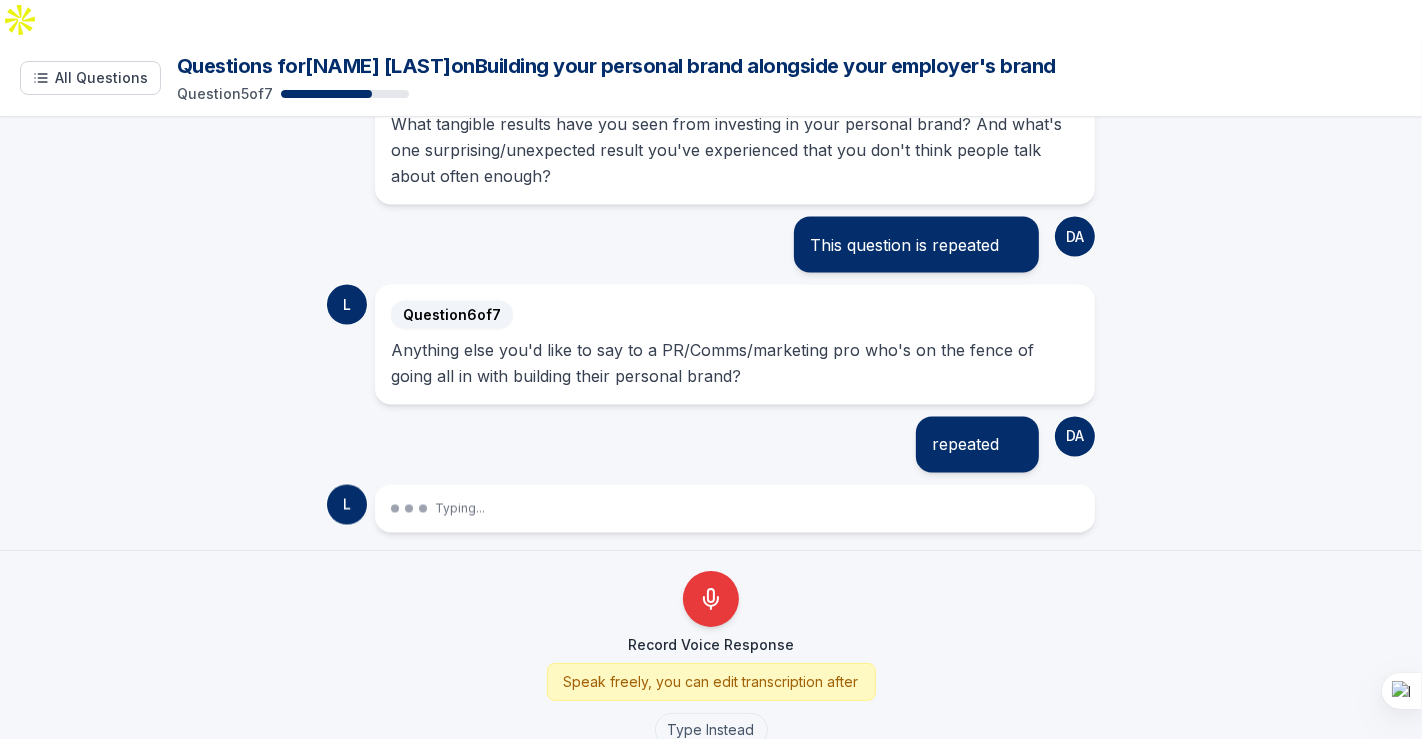 scroll, scrollTop: 2980, scrollLeft: 0, axis: vertical 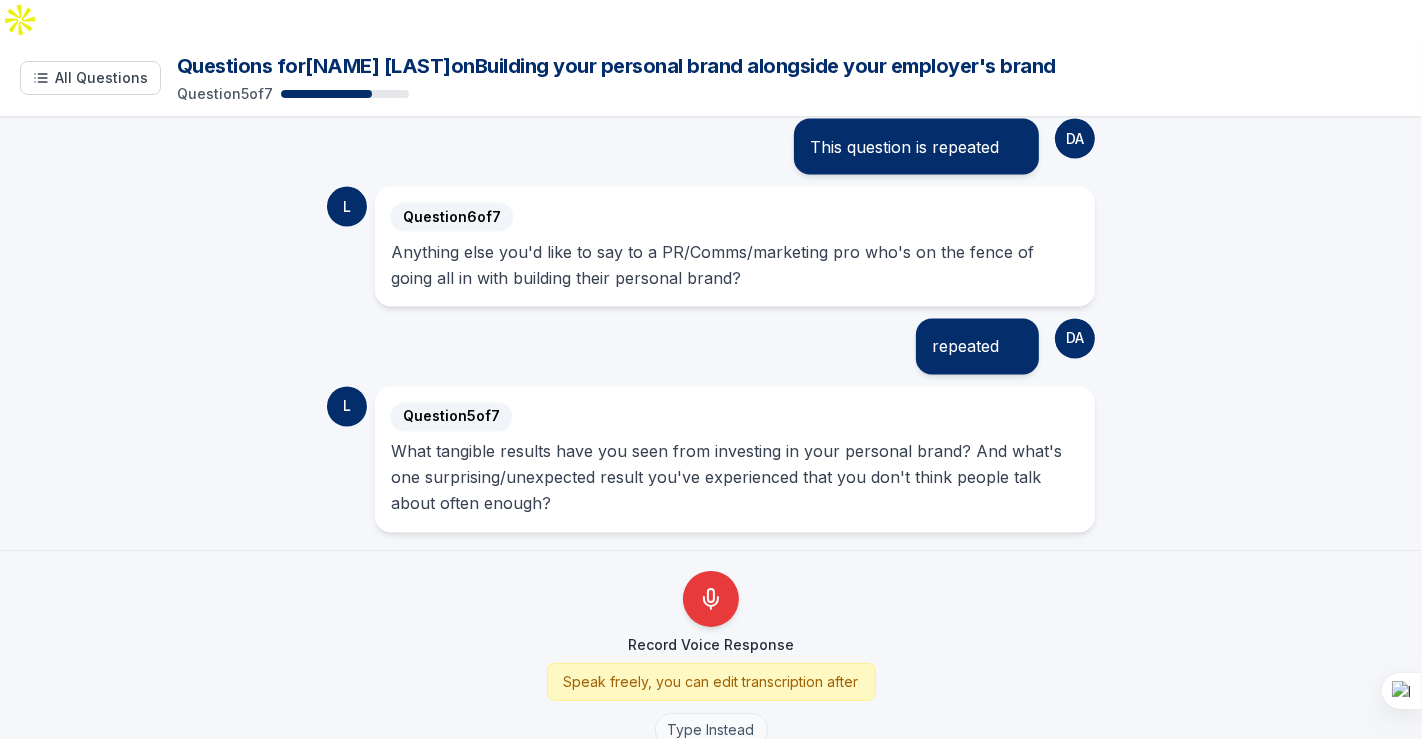 click on "Type Instead" at bounding box center (711, 730) 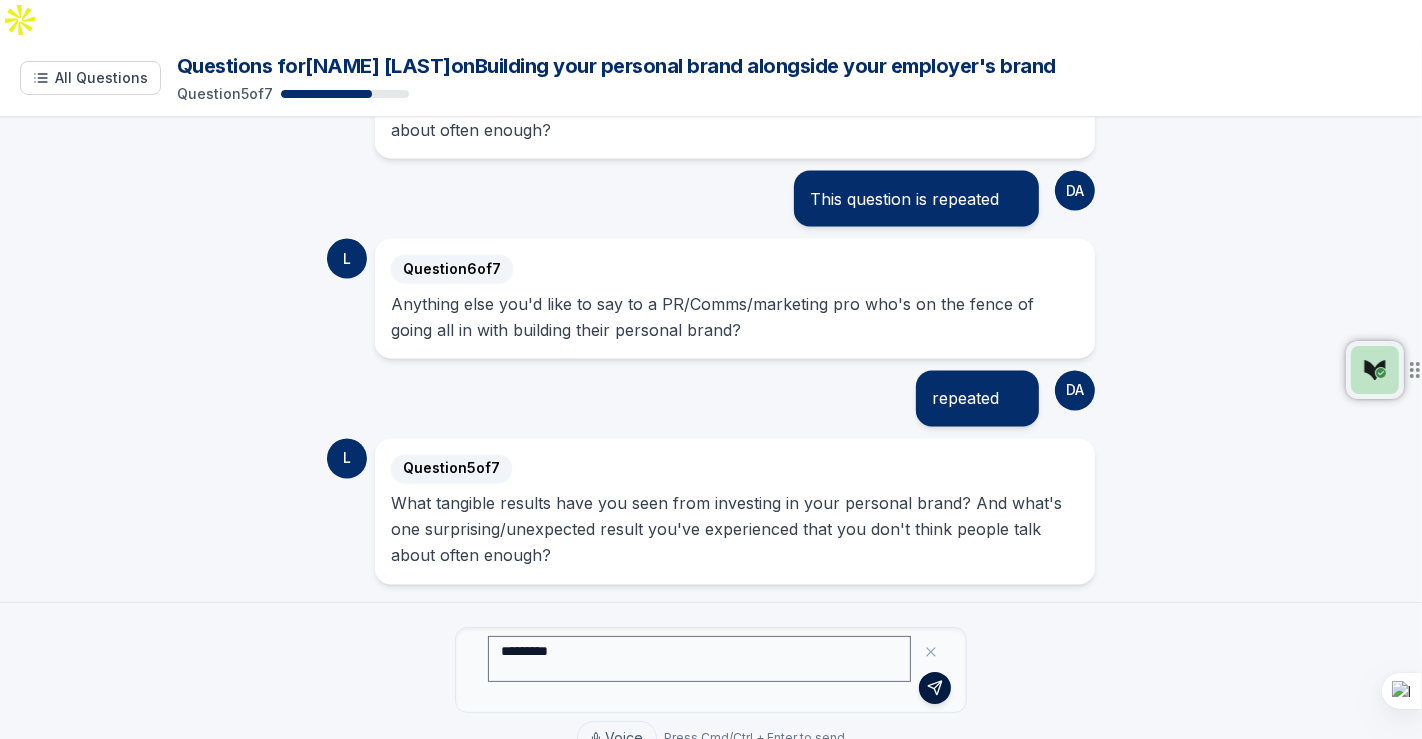 type on "********" 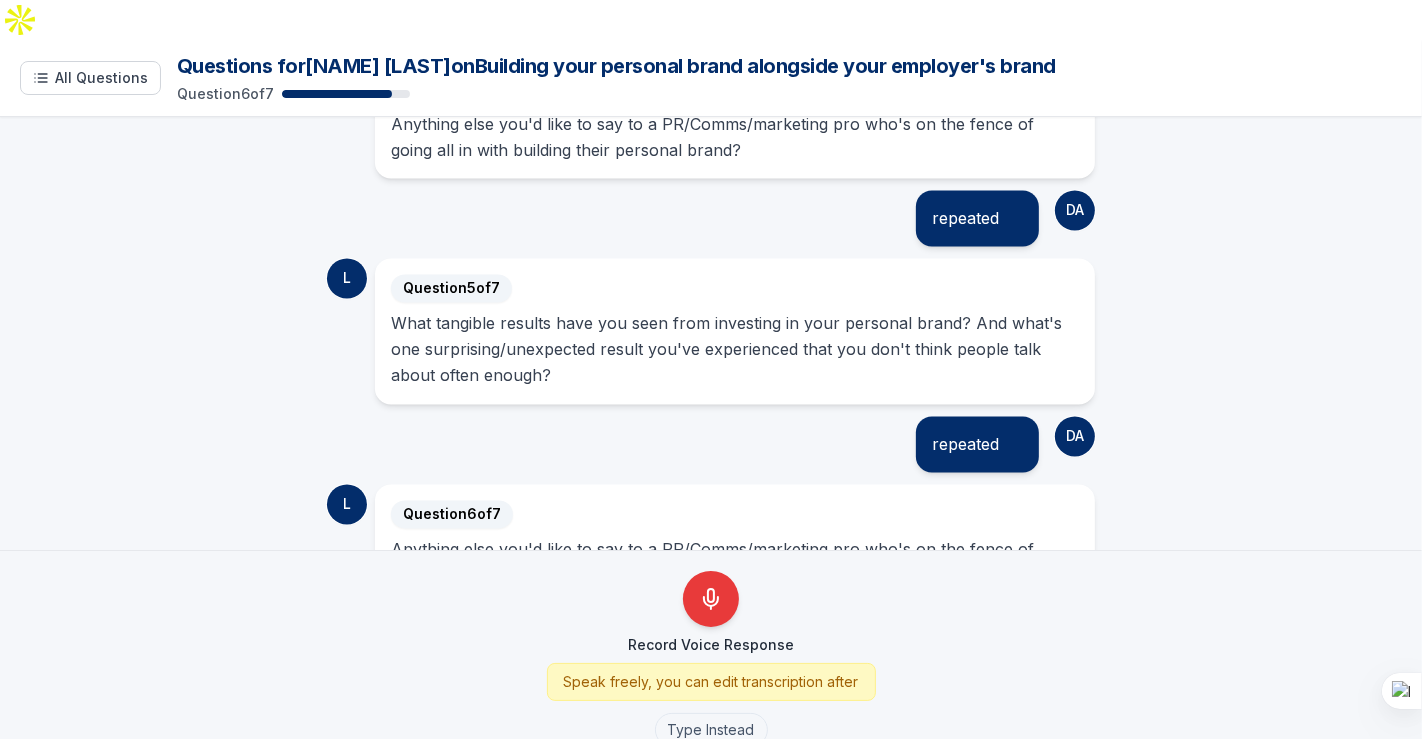 scroll, scrollTop: 3180, scrollLeft: 0, axis: vertical 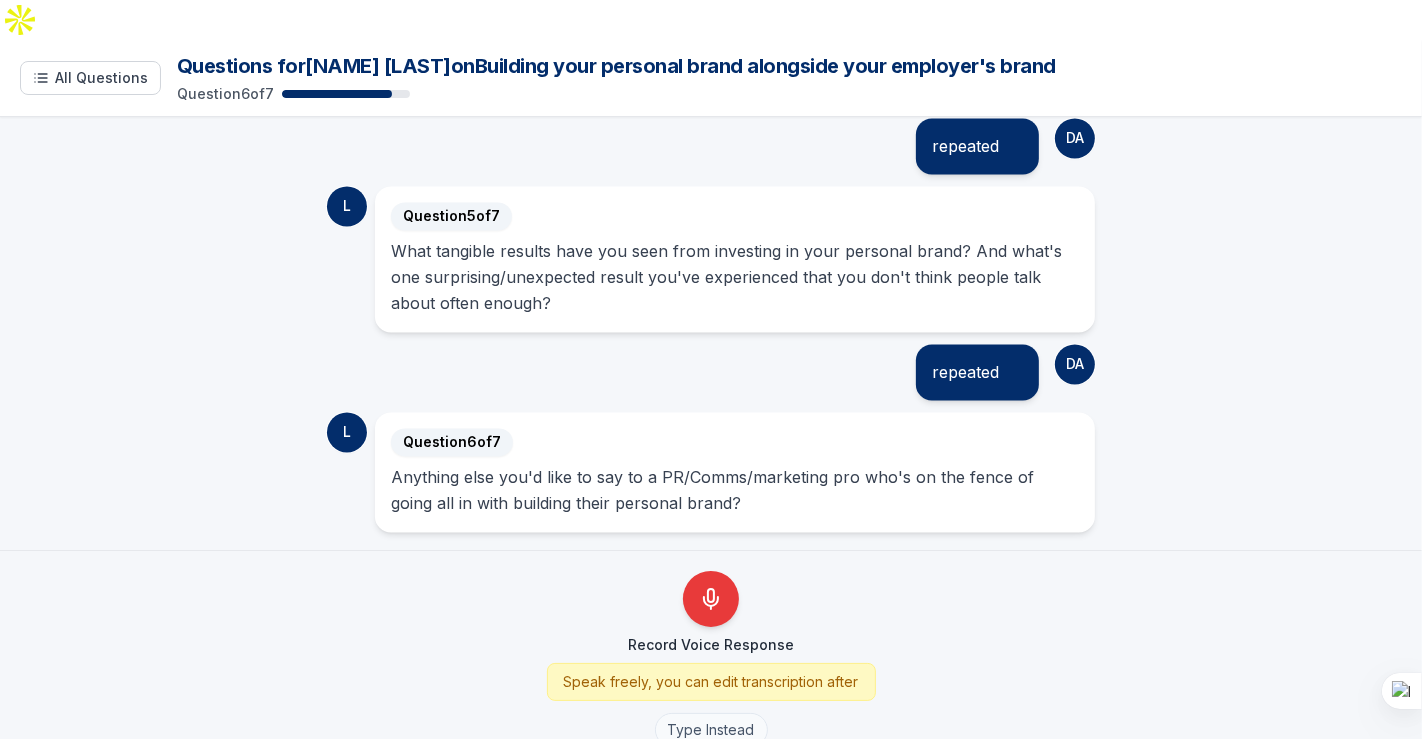 click on "Type Instead" at bounding box center (711, 730) 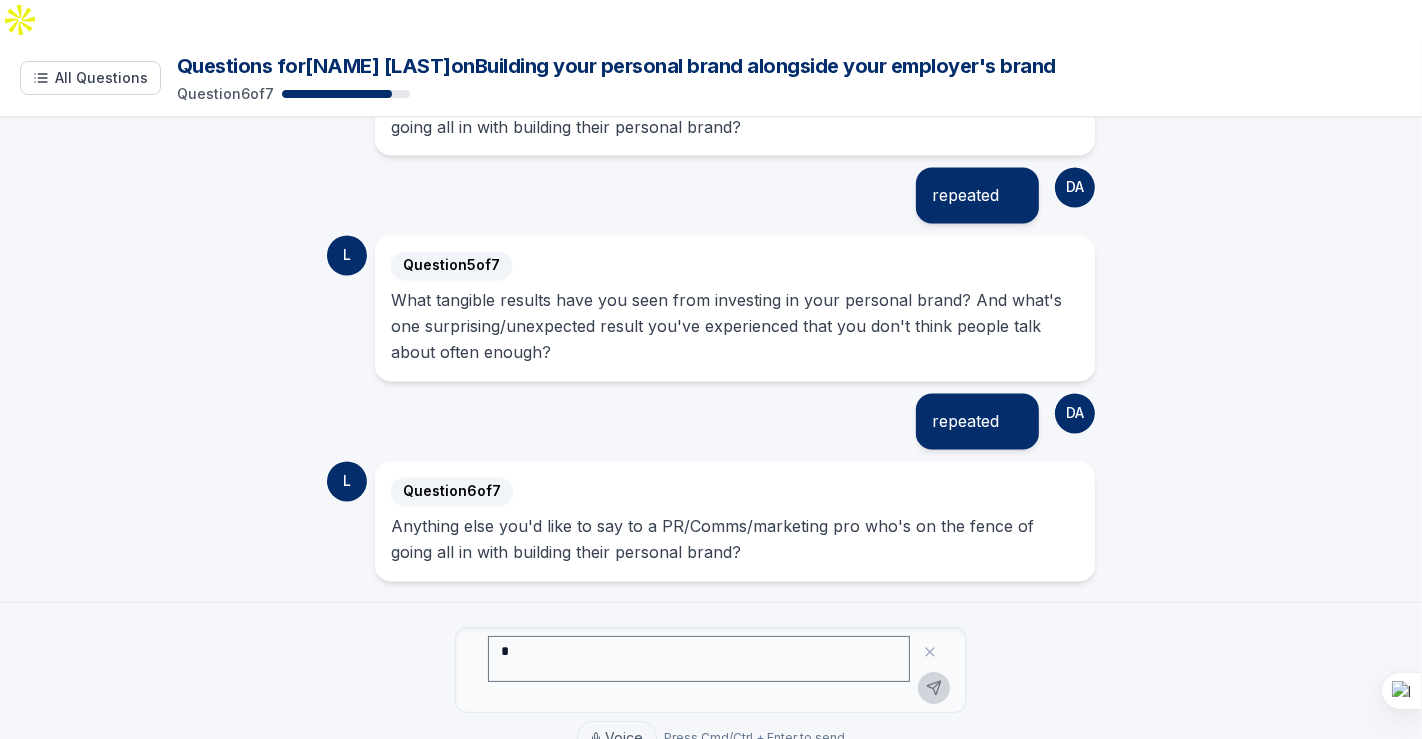 scroll, scrollTop: 3128, scrollLeft: 0, axis: vertical 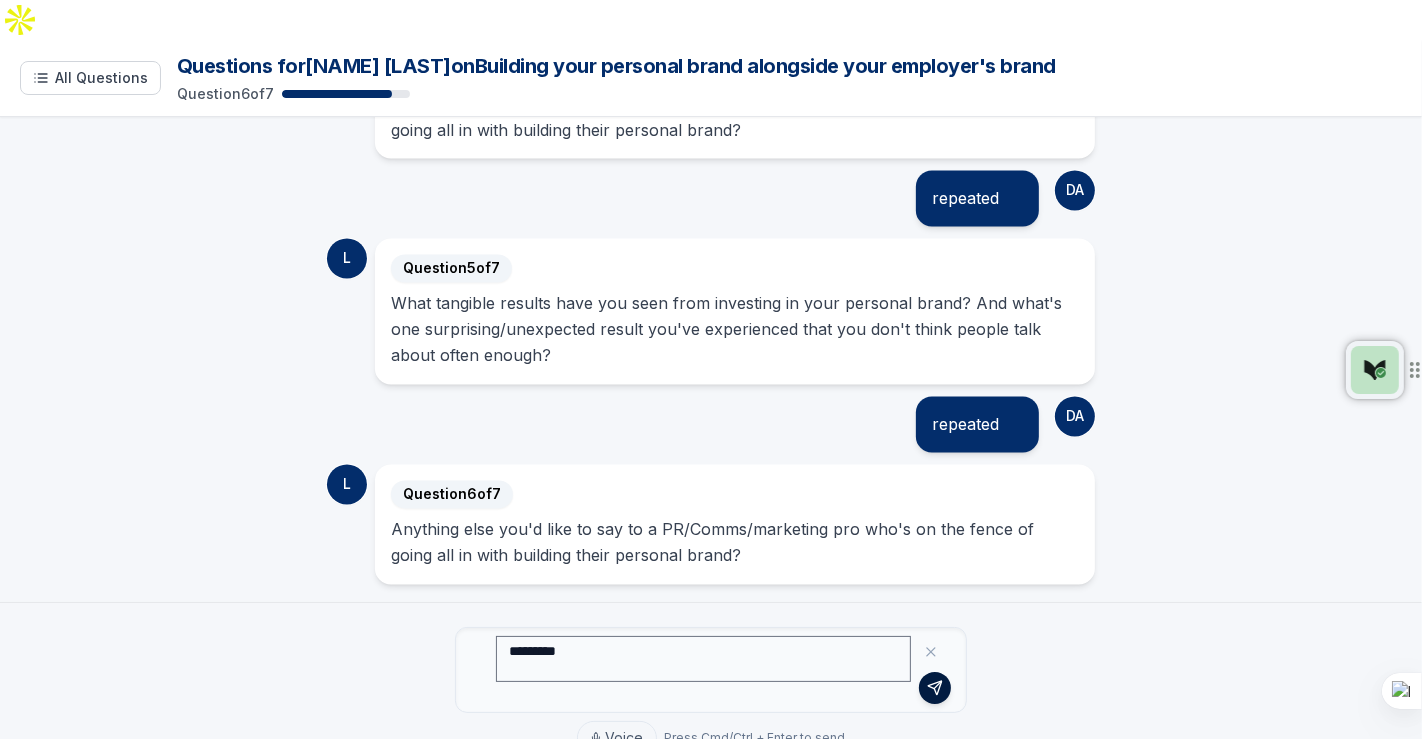 type on "********" 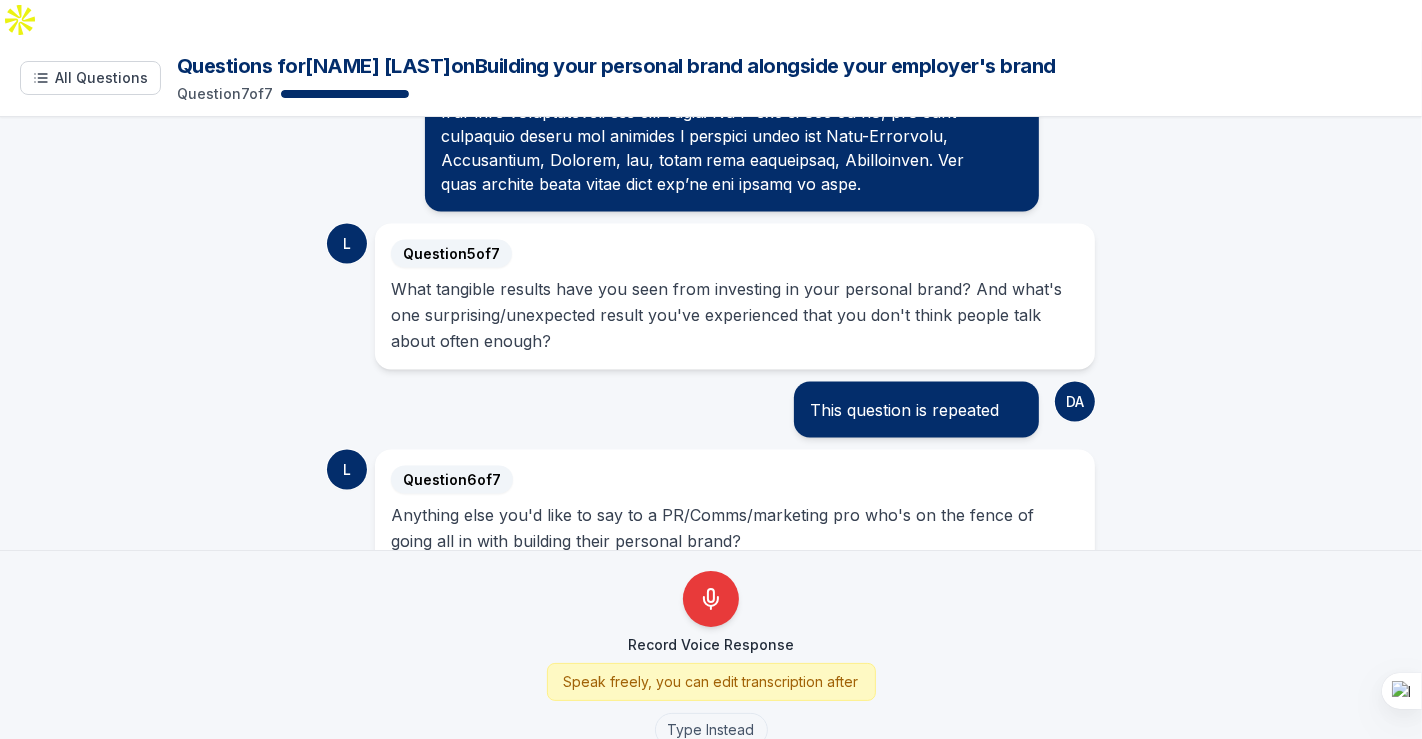 scroll, scrollTop: 2714, scrollLeft: 0, axis: vertical 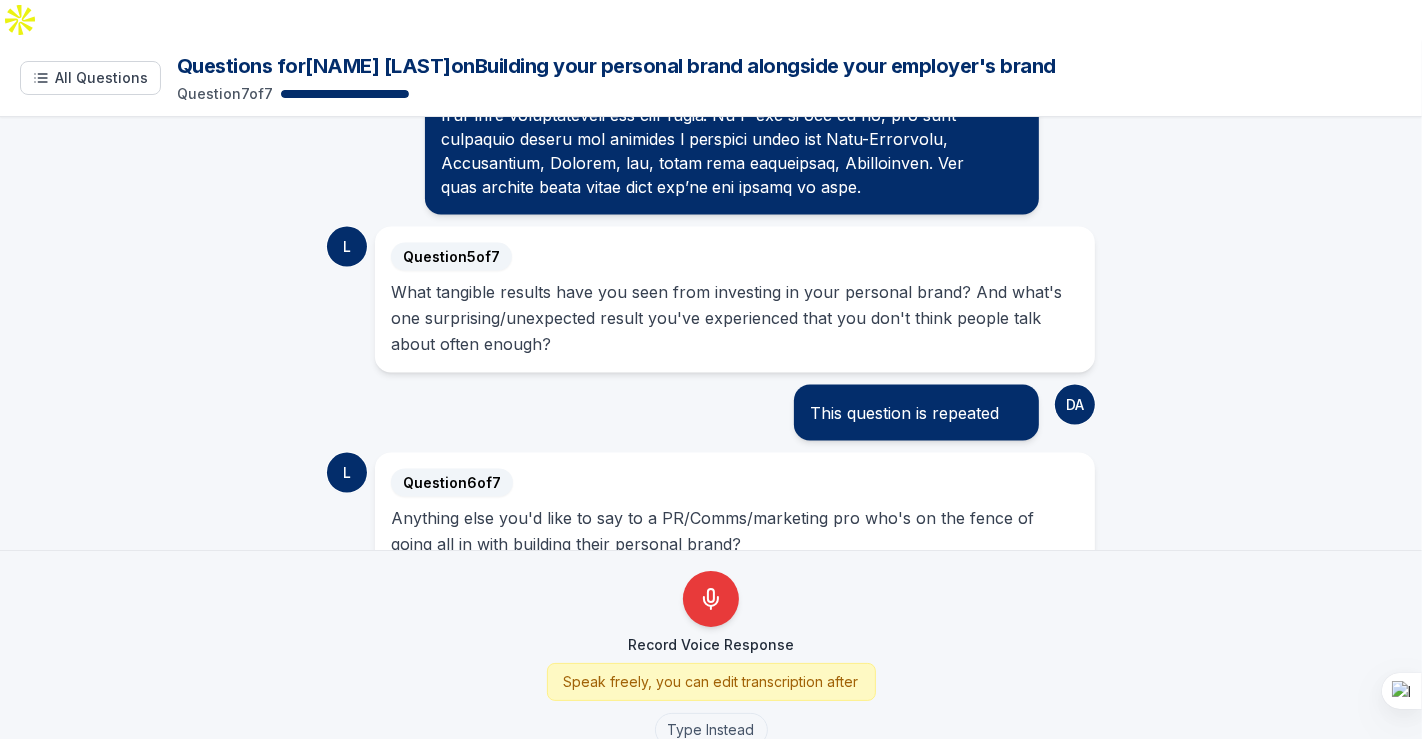 click on "L 👋  Hi Daniel Mendez! I'll ask you a few questions on  Building your personal brand alongside your employer's brand . I'll guide you through the questions one by one, and you can respond with voice or text. L Question  1  of  7 Early on, when you started building your personal brand, what was the moment that made you realize you needed to be intentional about it, even while building your employer's brand during your day job? DA   L Question  2  of  7 Many PR and marketing professionals worry about looking self-promotional or conflicting with their employer’s narrative. You’ve likely had to make choices about what to post publicly, knowing your audience includes both peers and your employer or clients. Can you share a specific time when you wrestled with how much of your voice or opinion to share, and how you ultimately decided what to put out into the world? DA   L Question  3  of  7 DA   L Question  4  of  7 DA   L Question  5  of  7 DA   This question is repeated  L Question  6  of  7 DA    repeated" at bounding box center [711, 333] 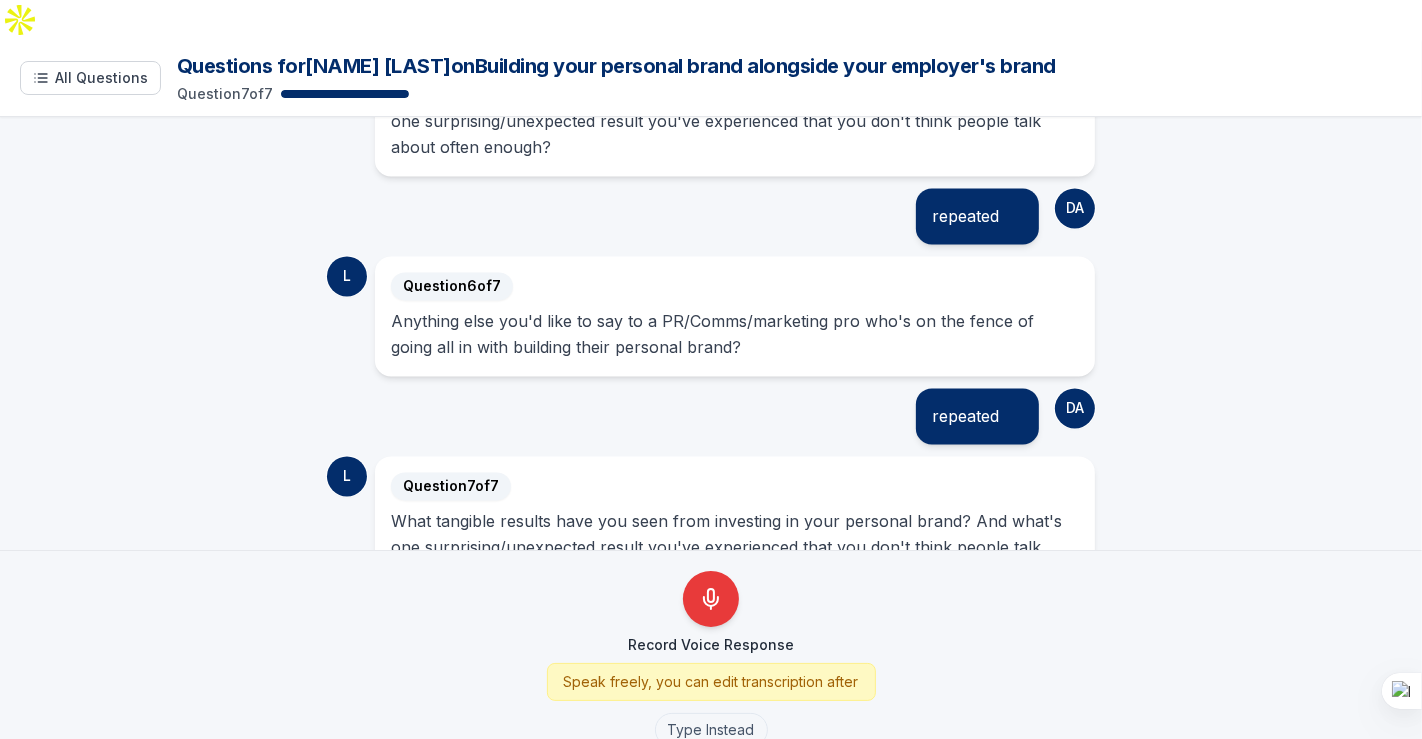 scroll, scrollTop: 3406, scrollLeft: 0, axis: vertical 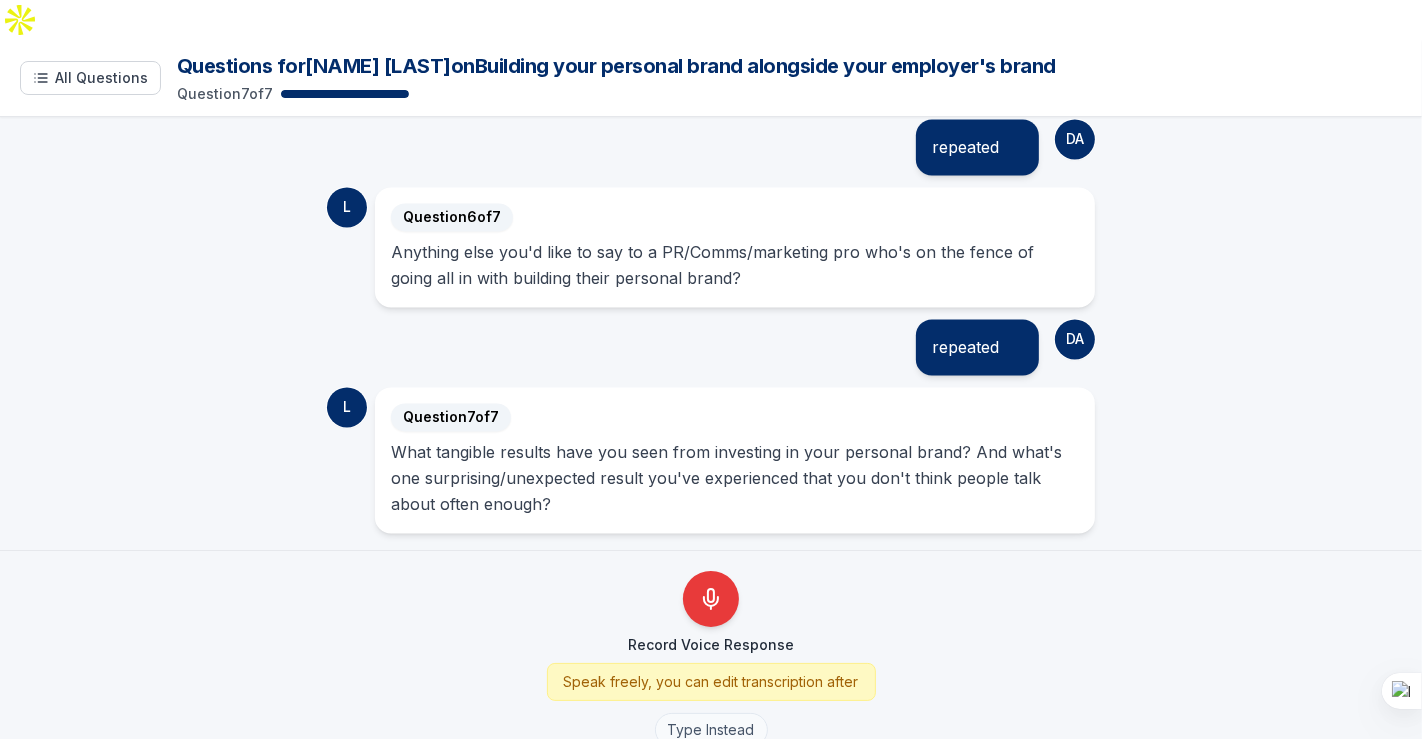 click on "Type Instead" at bounding box center (711, 730) 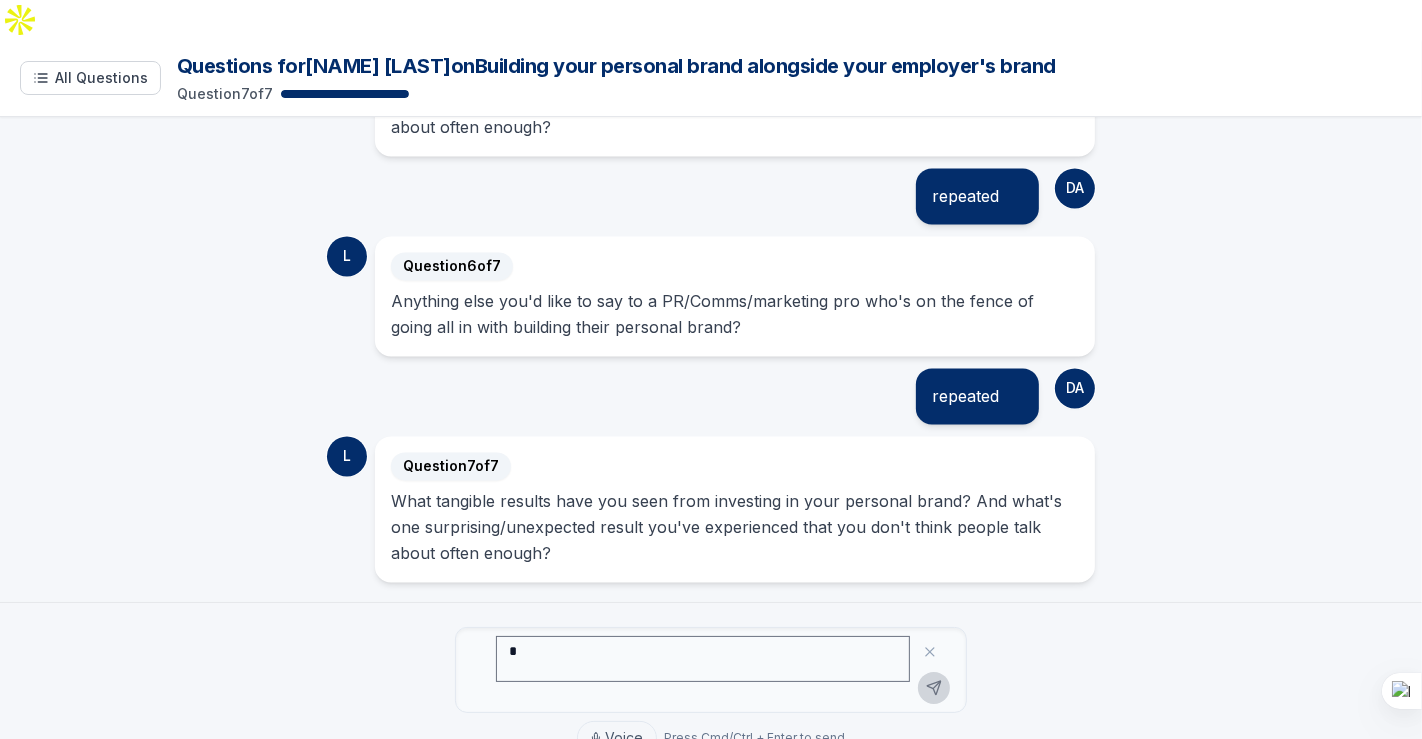 scroll, scrollTop: 3354, scrollLeft: 0, axis: vertical 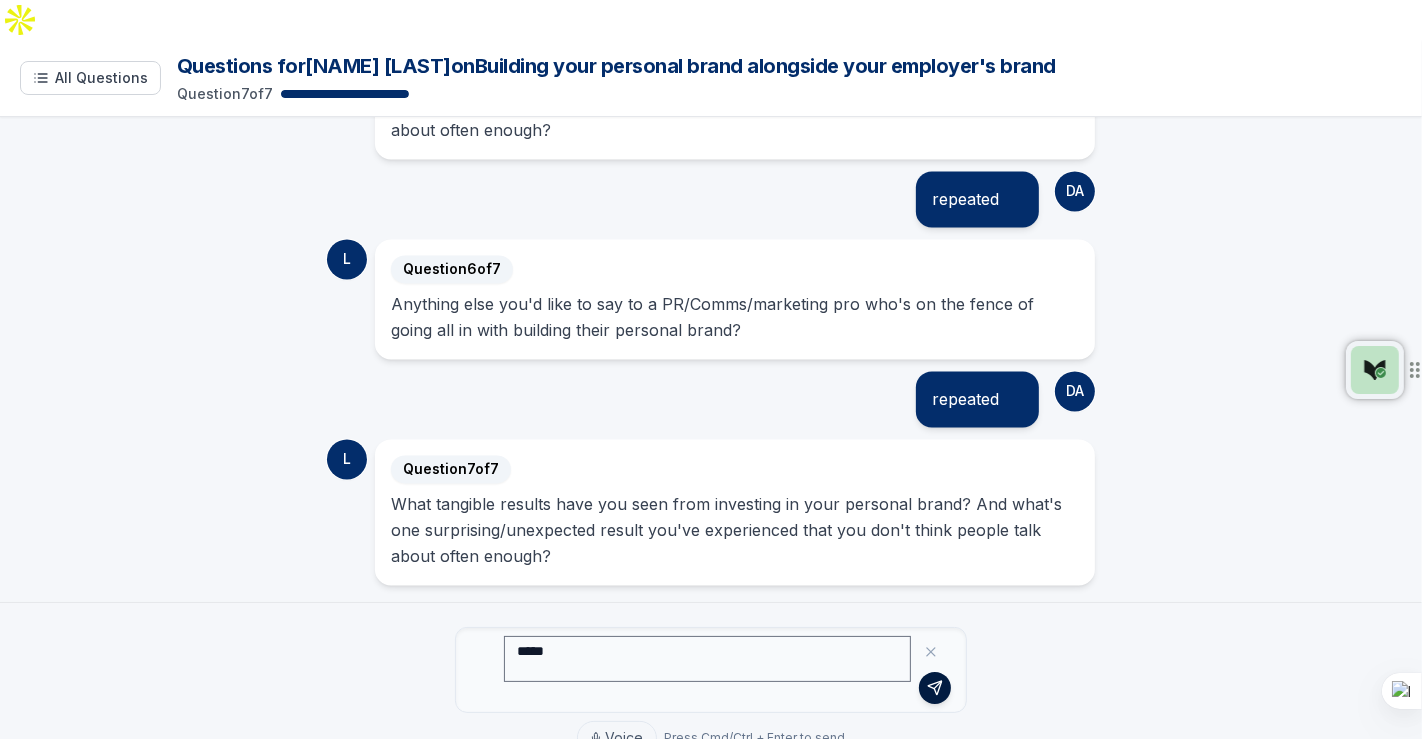 type on "****" 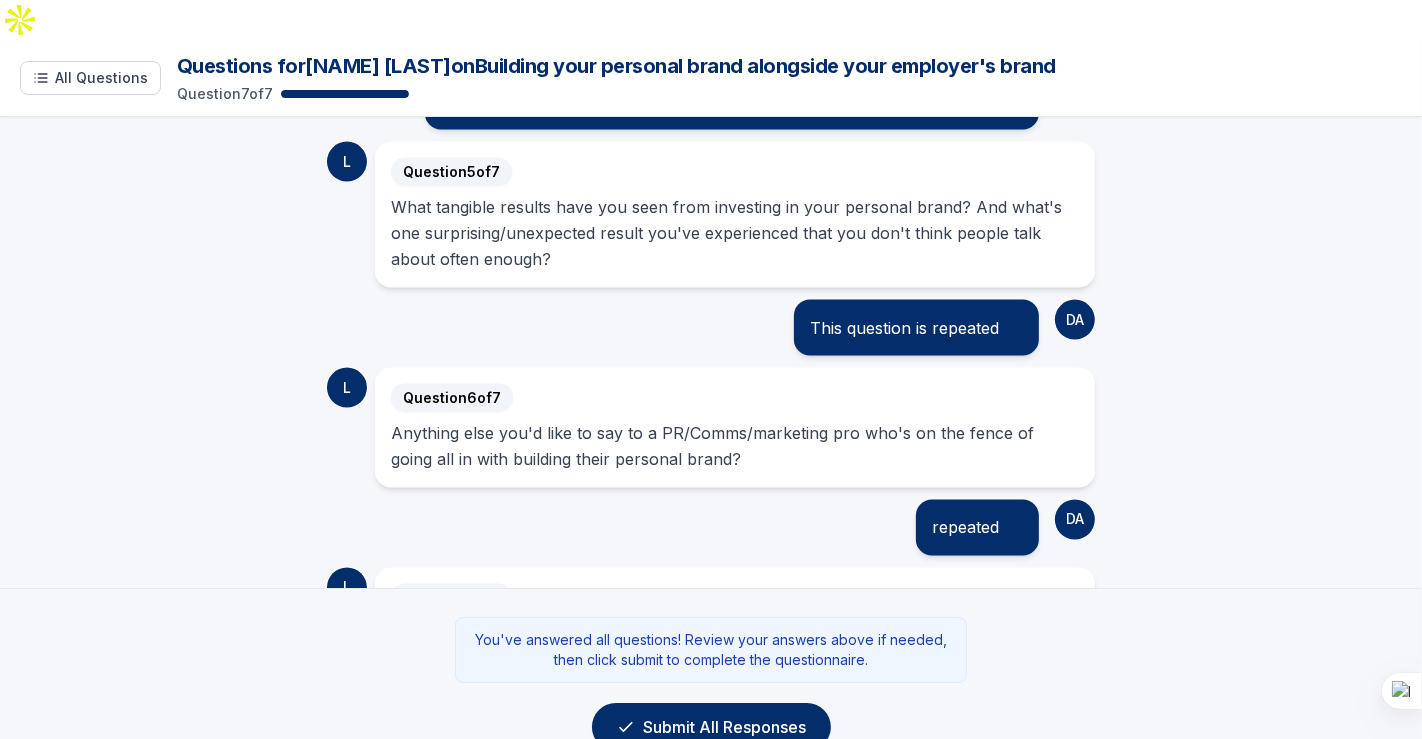 scroll, scrollTop: 2798, scrollLeft: 0, axis: vertical 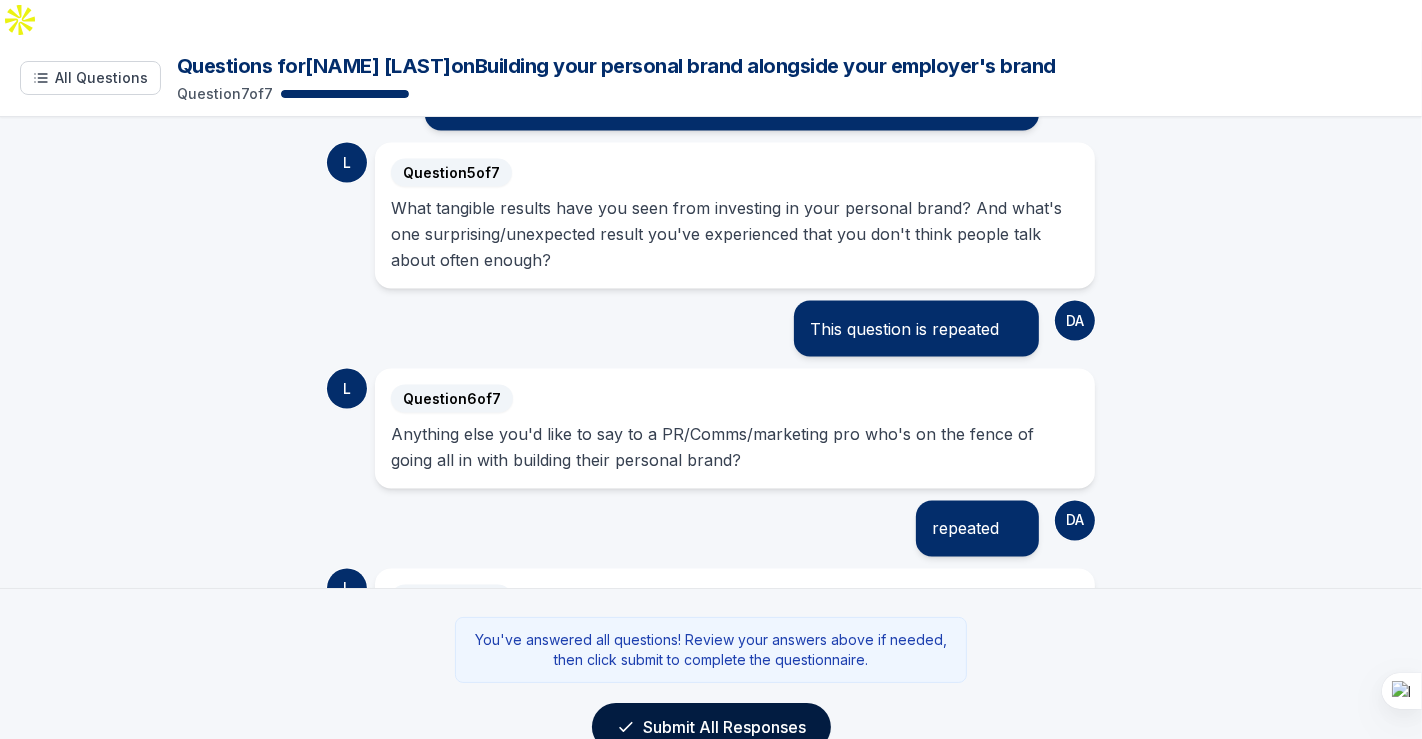 click on "Submit All Responses" at bounding box center [711, 727] 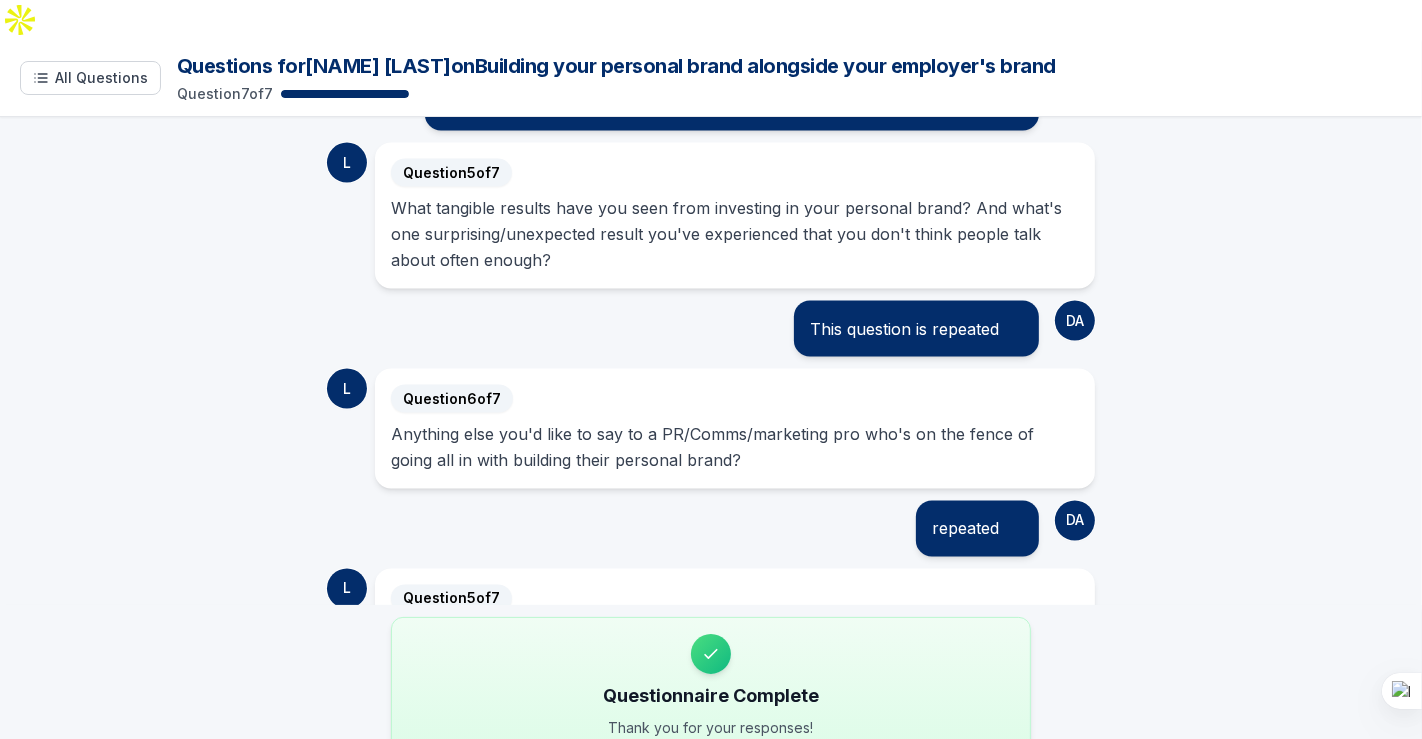 scroll, scrollTop: 3484, scrollLeft: 0, axis: vertical 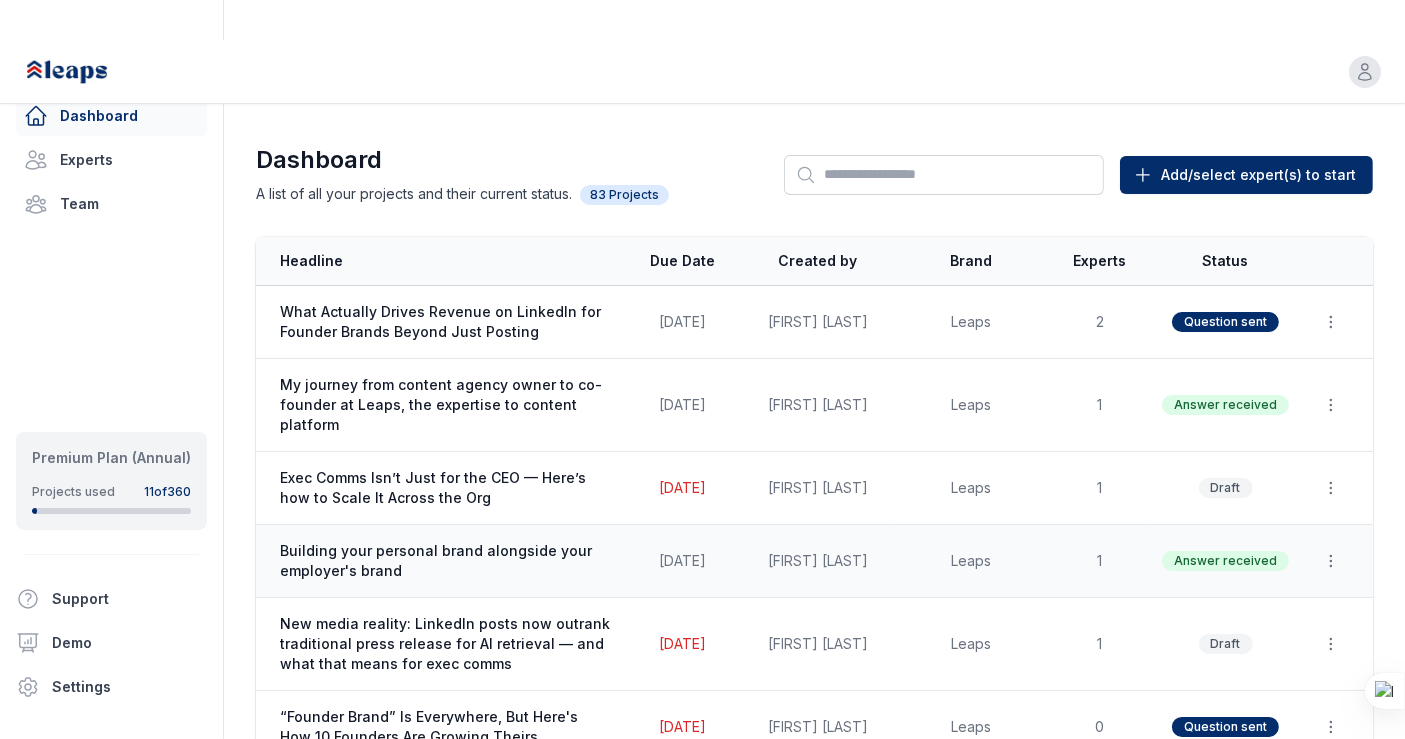 click on "Building your personal brand alongside your employer's brand" at bounding box center [445, 561] 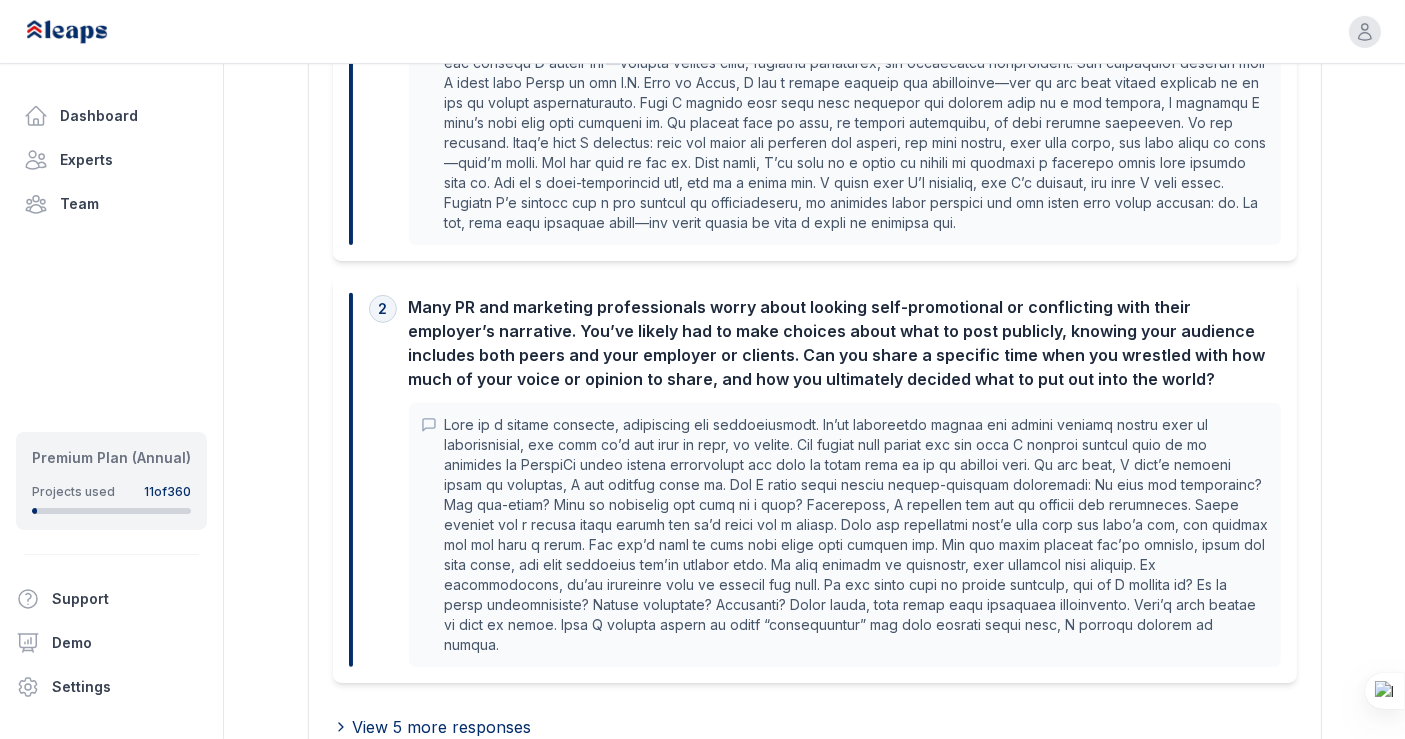 scroll, scrollTop: 728, scrollLeft: 0, axis: vertical 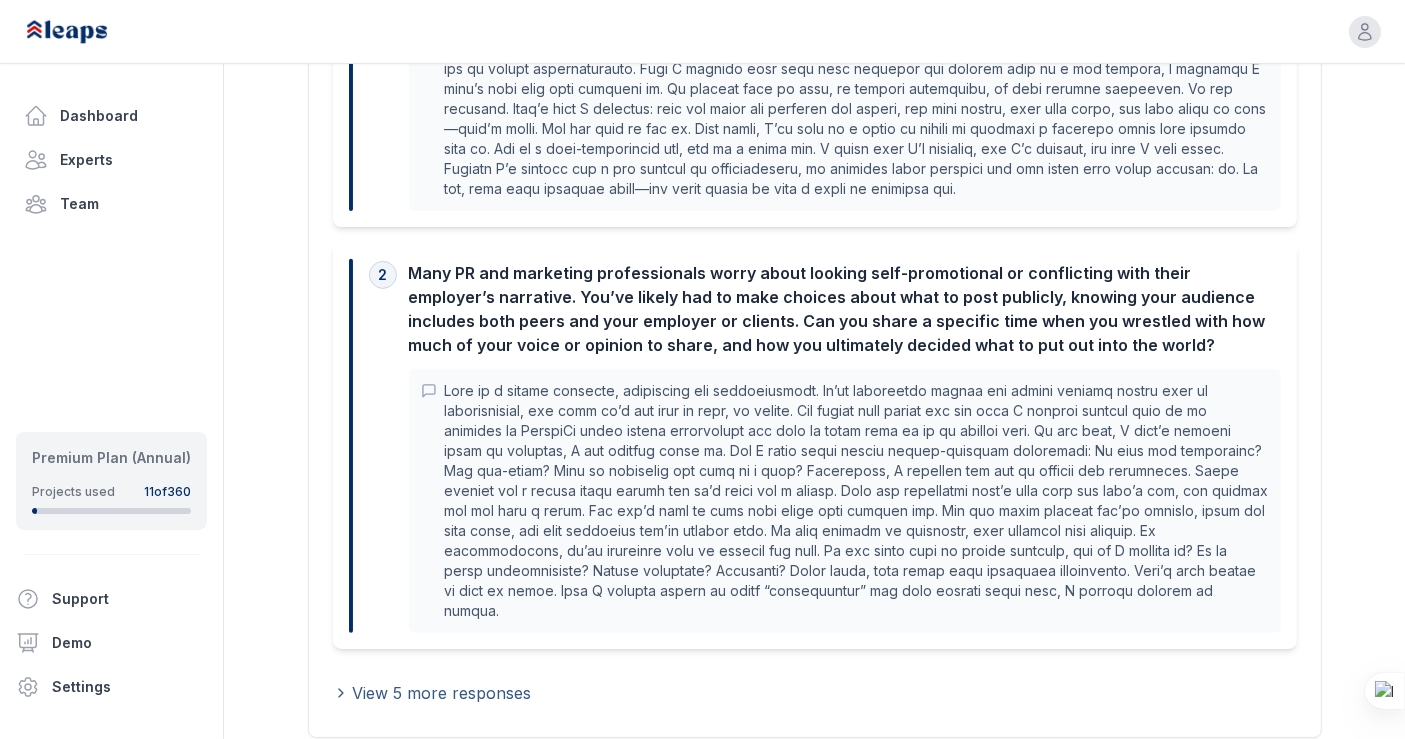 click on "View 5 more responses" at bounding box center (442, 693) 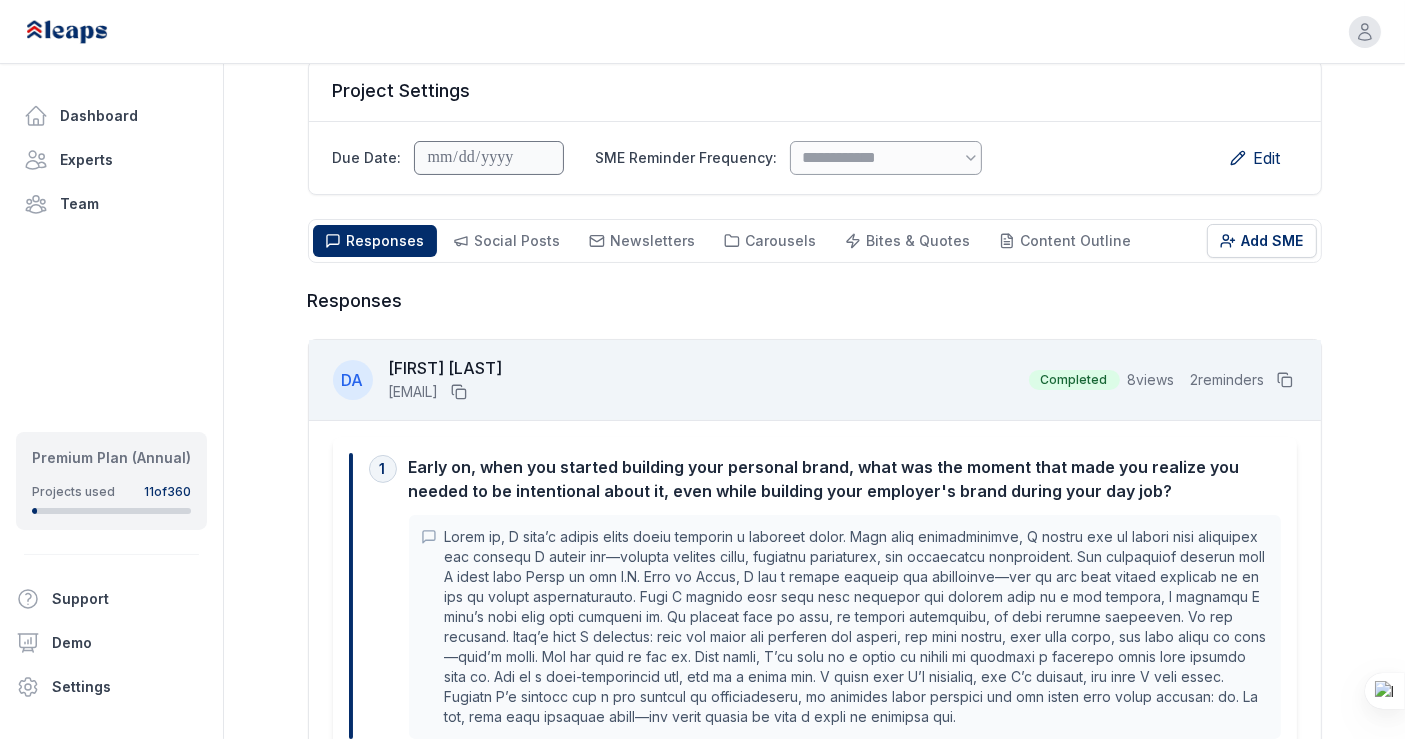 scroll, scrollTop: 0, scrollLeft: 0, axis: both 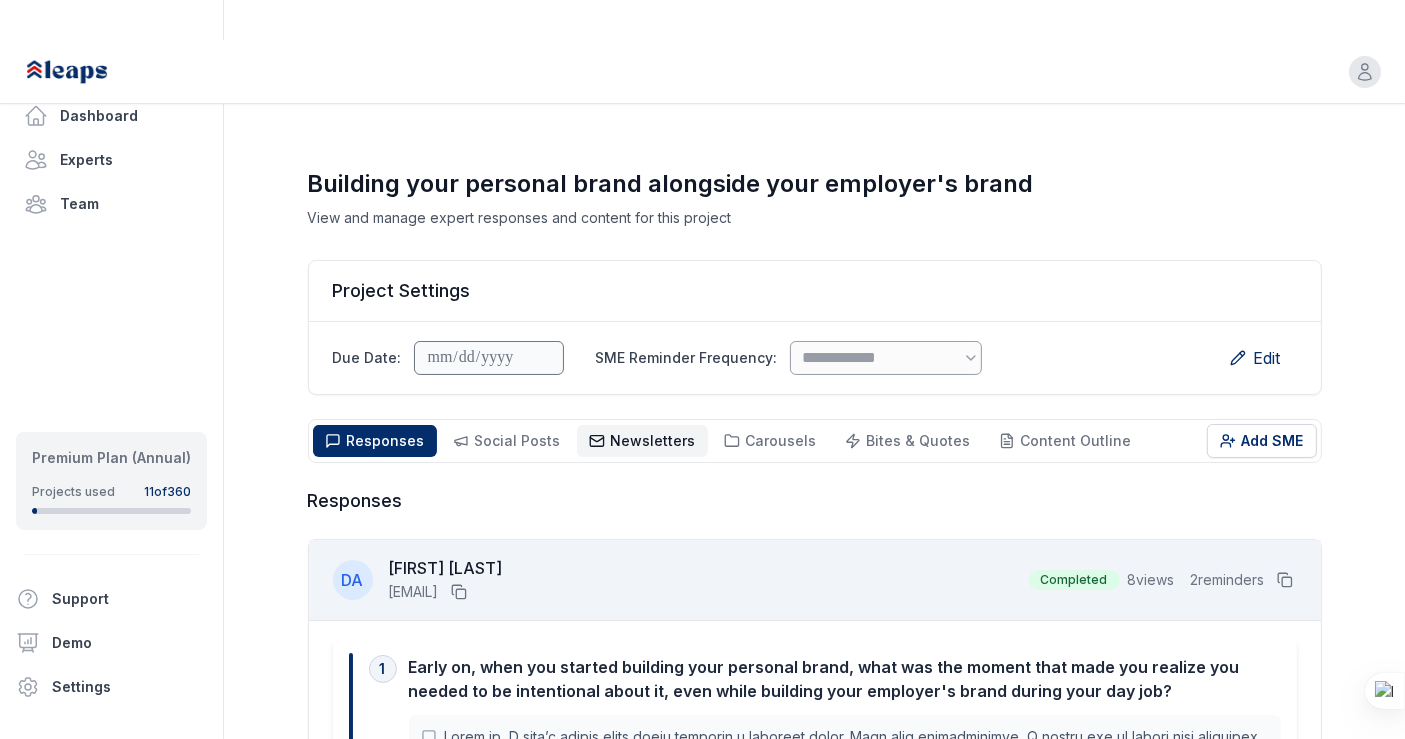 click on "Newsletters" at bounding box center [653, 440] 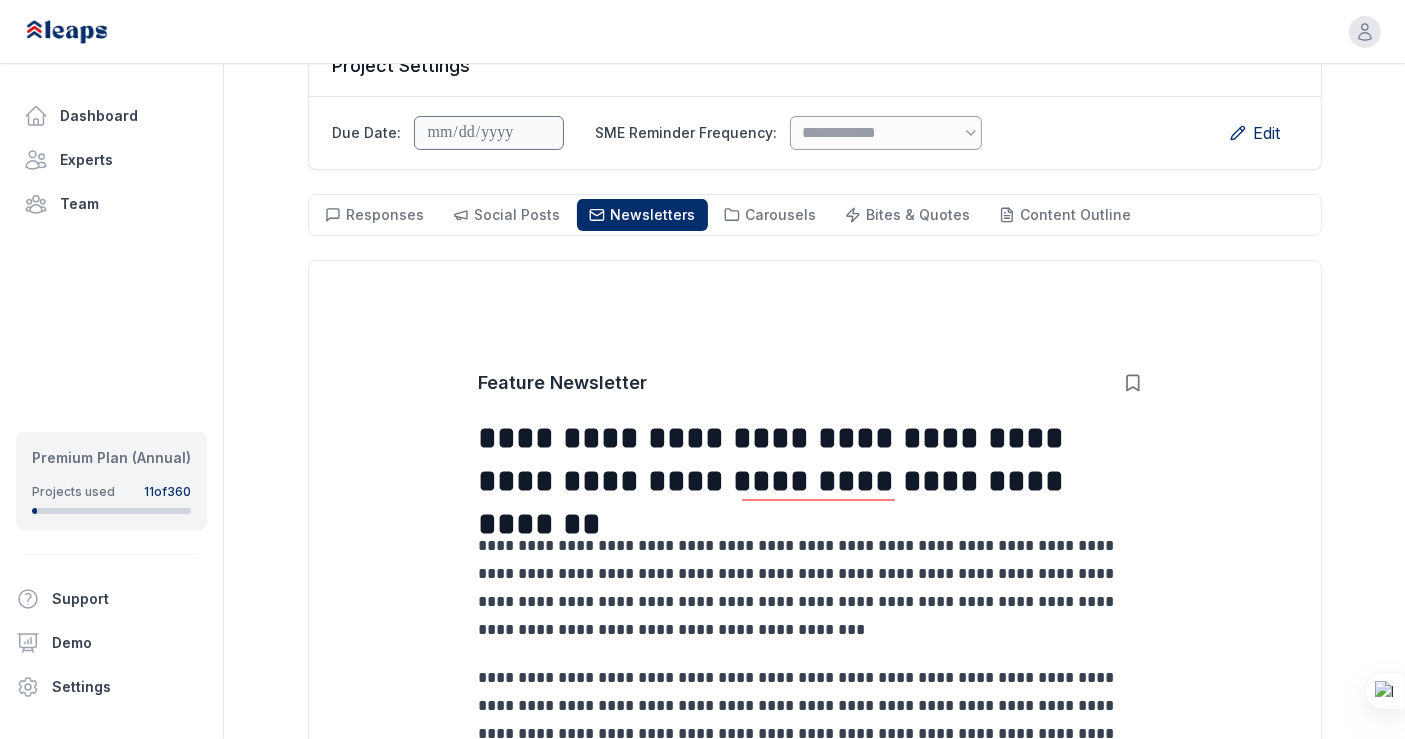 scroll, scrollTop: 232, scrollLeft: 0, axis: vertical 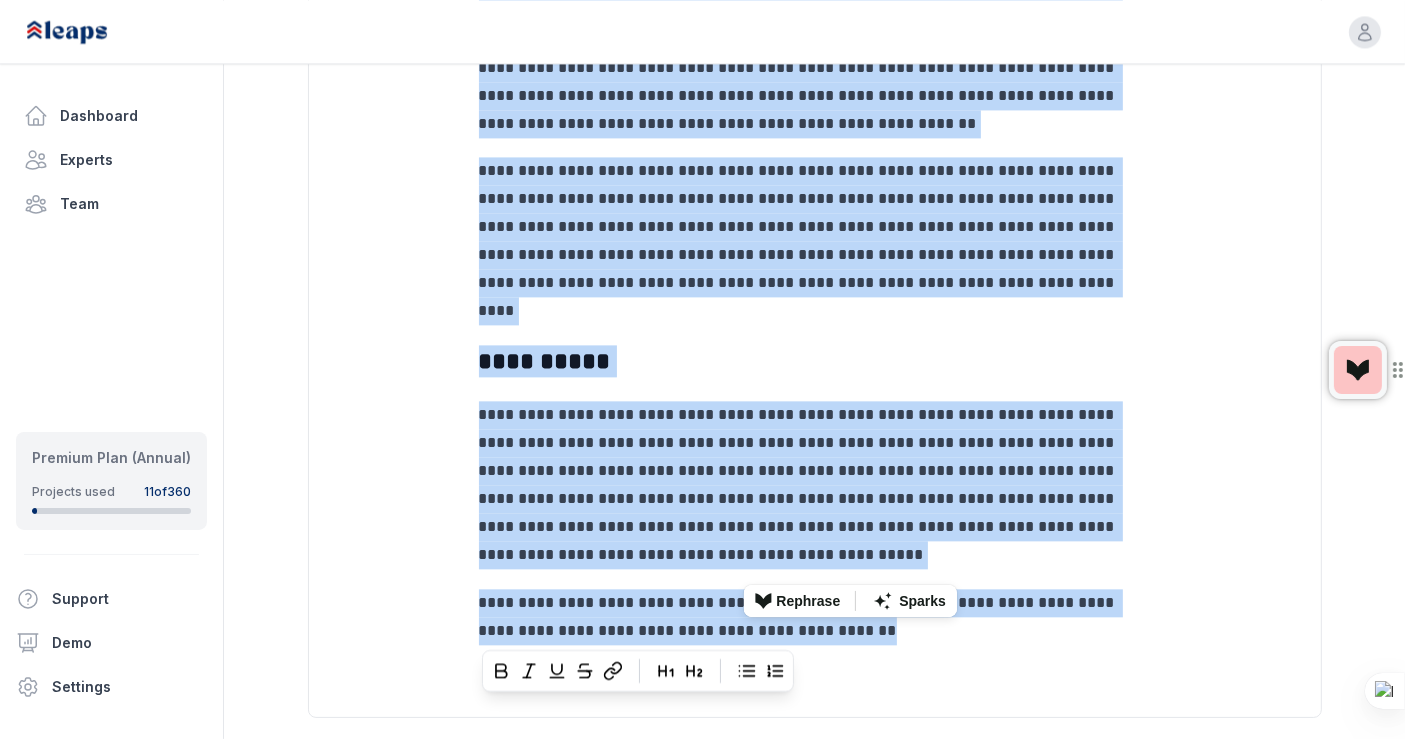 drag, startPoint x: 482, startPoint y: 384, endPoint x: 841, endPoint y: 589, distance: 413.40778 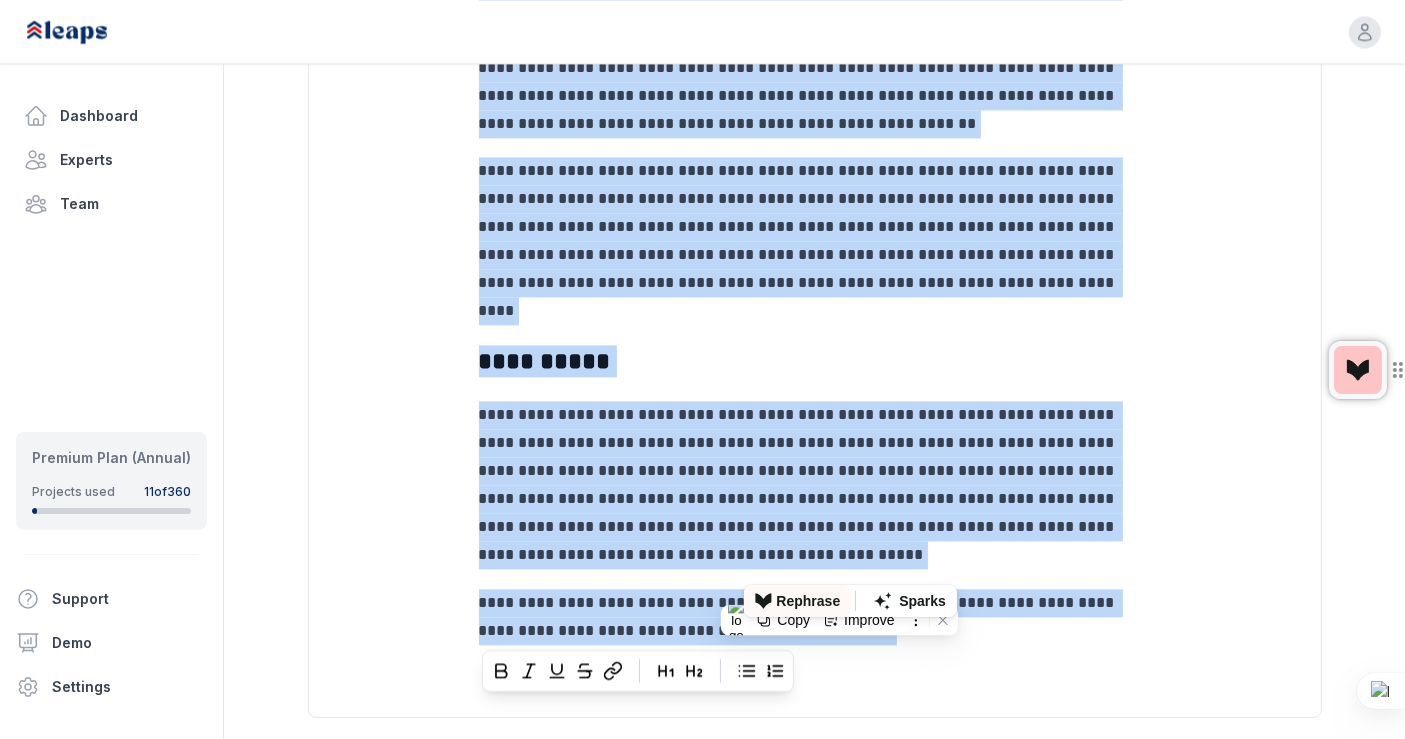 copy on "**********" 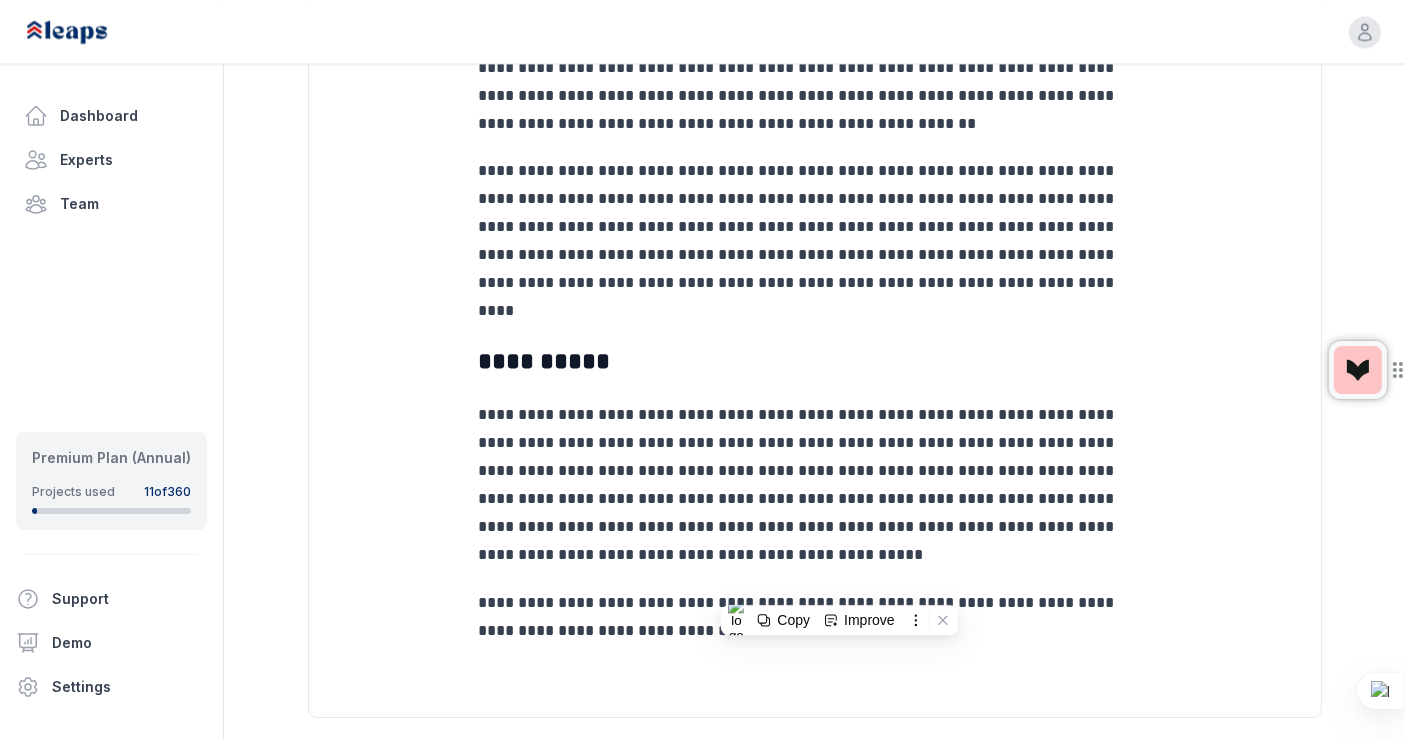 click on "**********" at bounding box center (815, -1580) 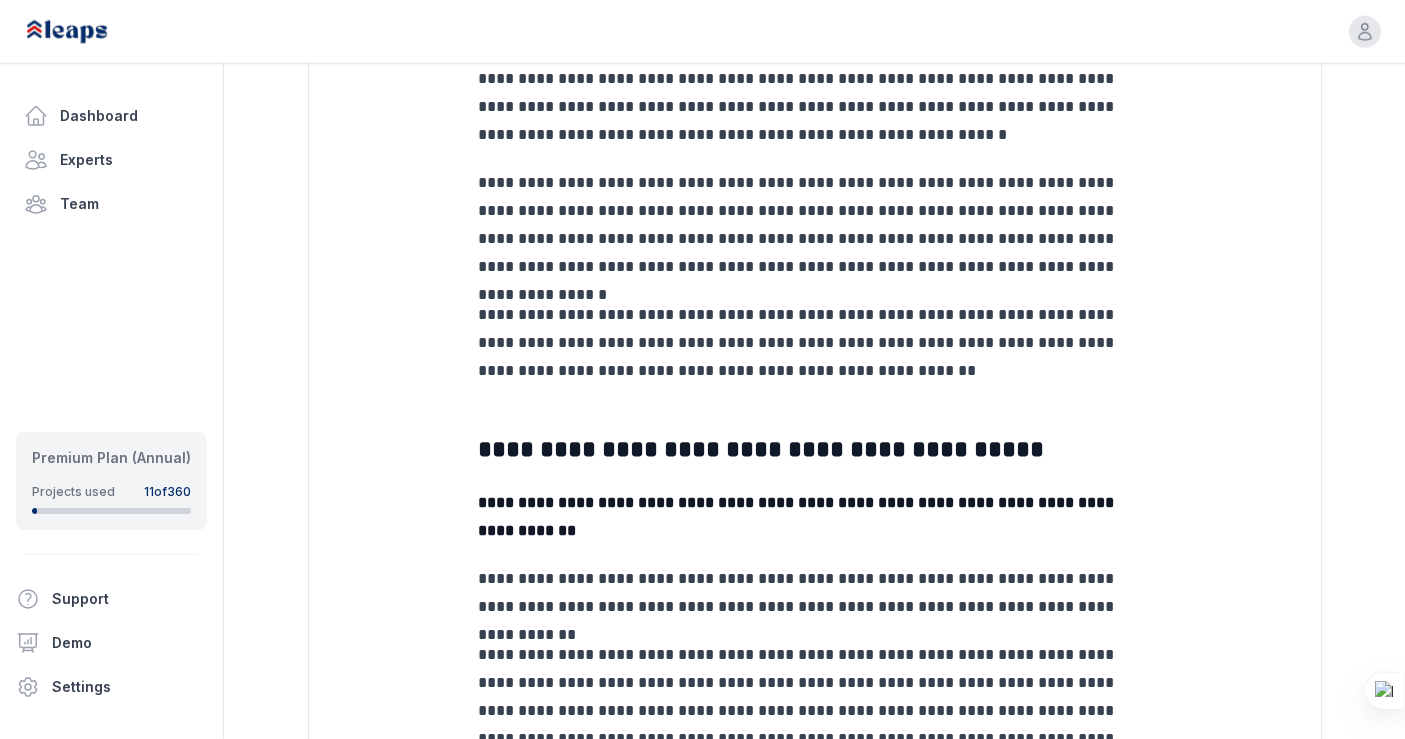 scroll, scrollTop: 1050, scrollLeft: 0, axis: vertical 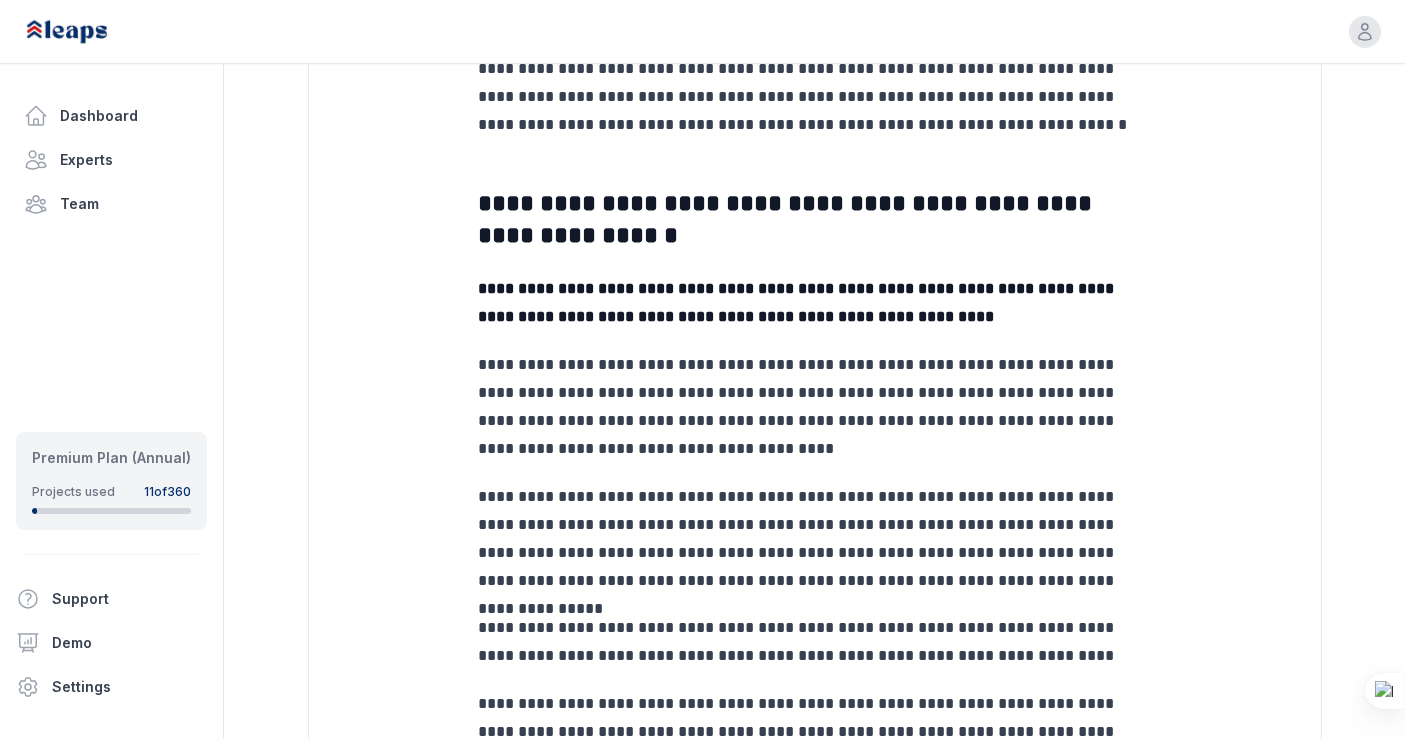 click on "Responses" at bounding box center [386, -611] 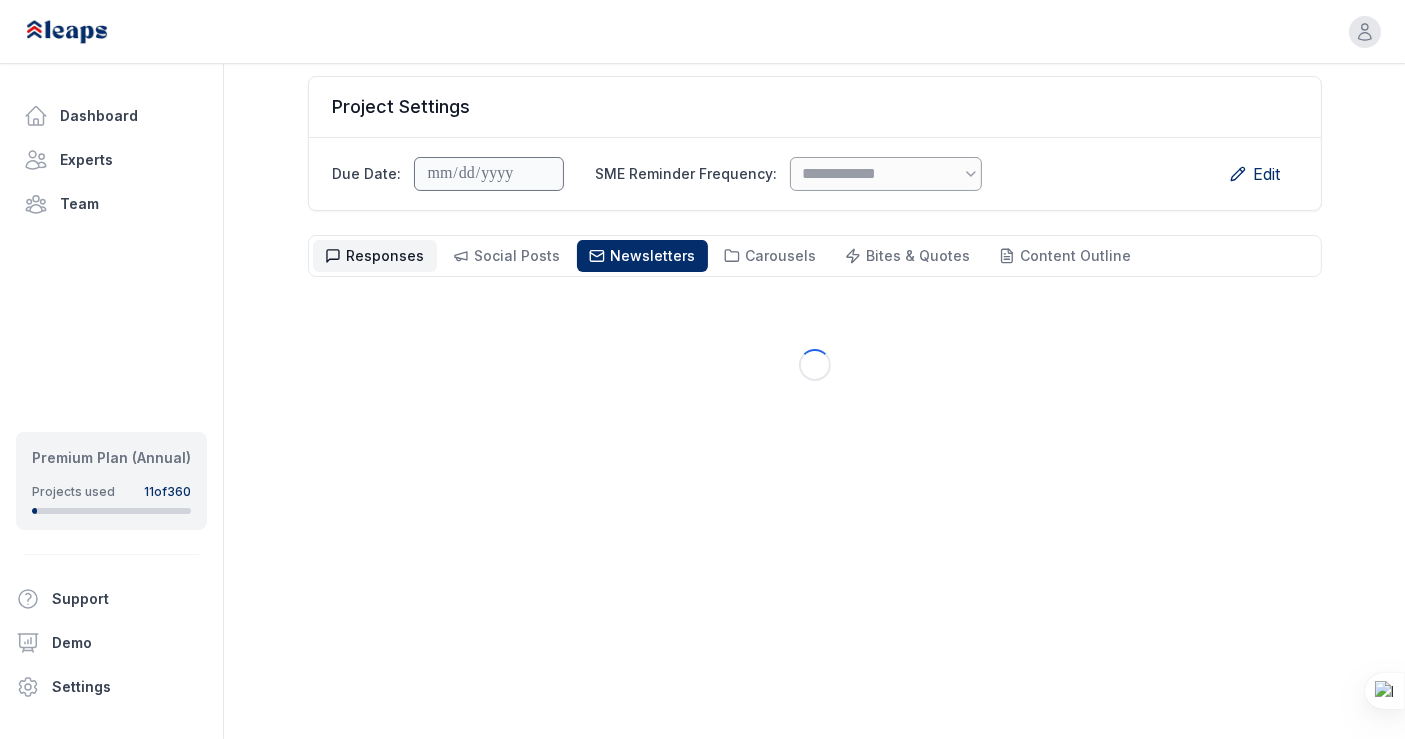 scroll, scrollTop: 0, scrollLeft: 0, axis: both 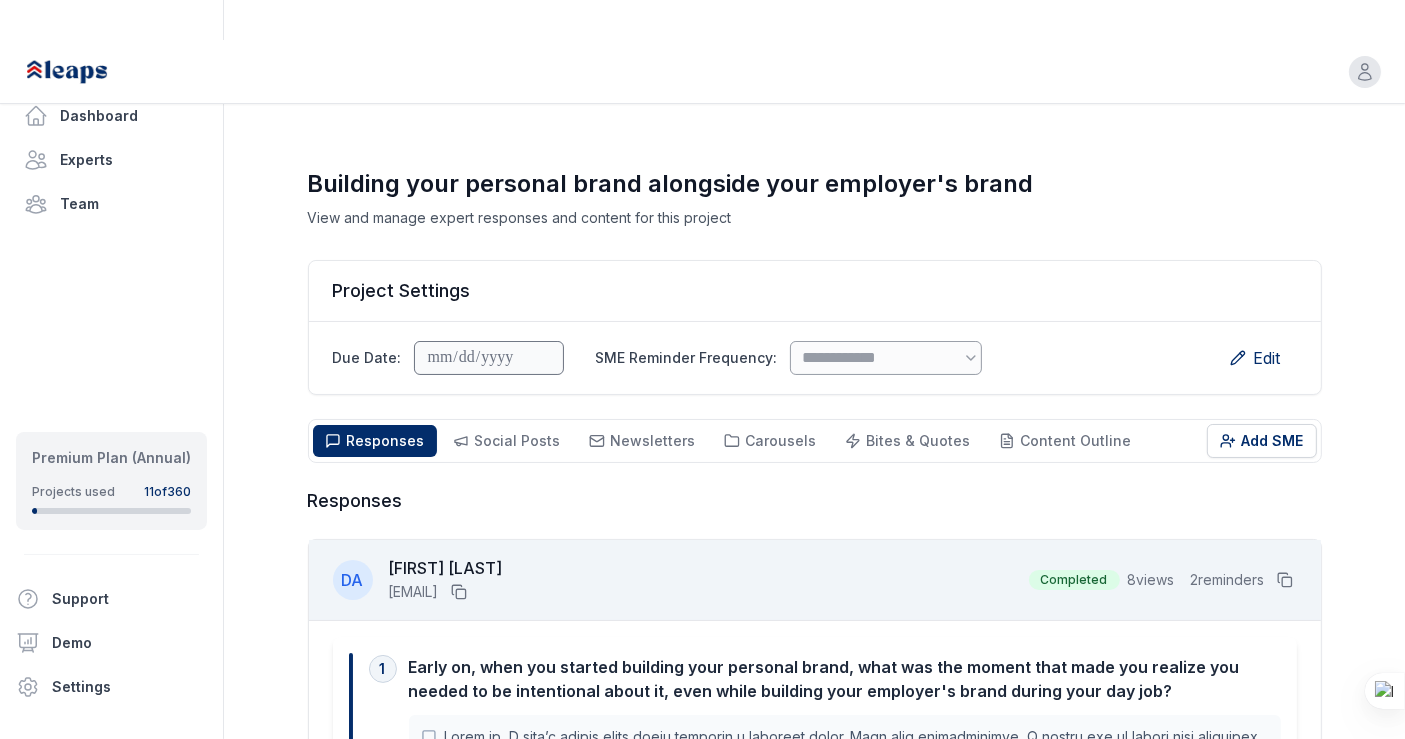 type 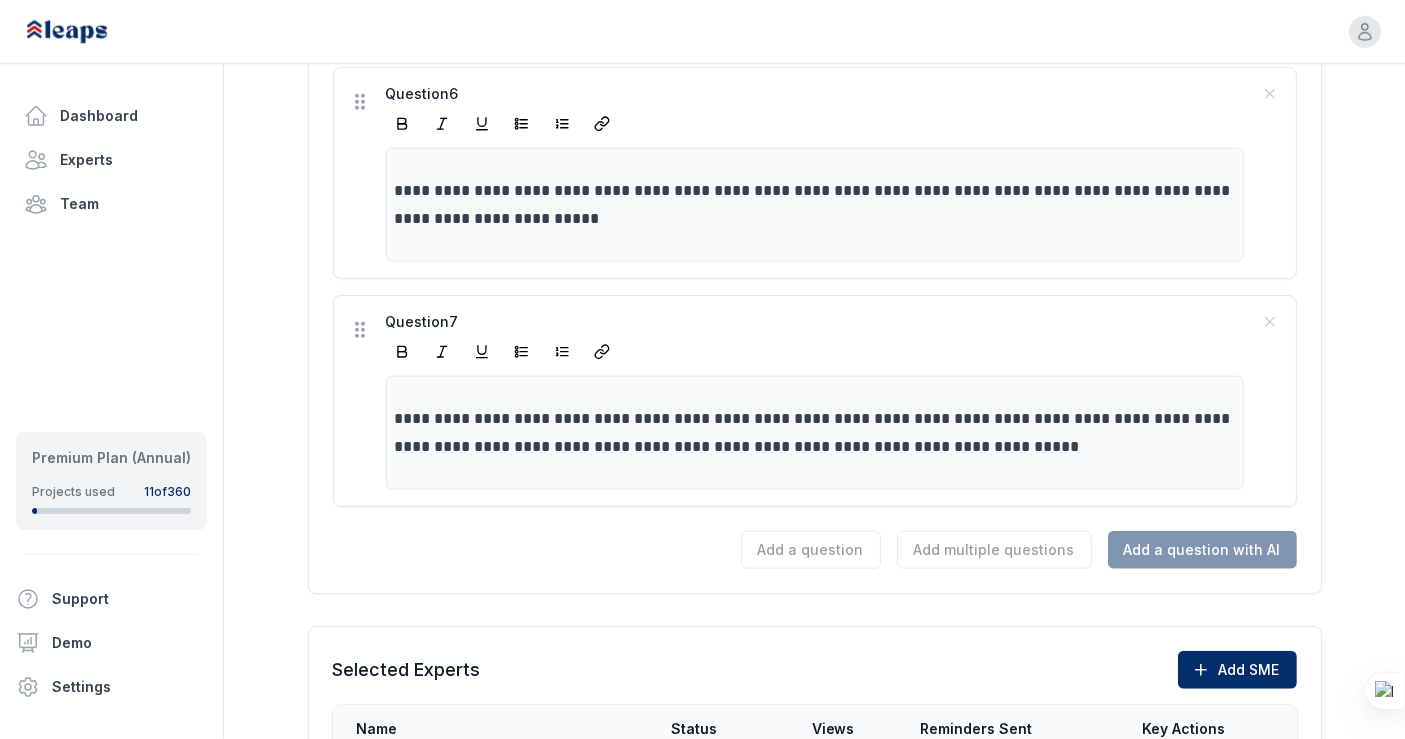 scroll, scrollTop: 2022, scrollLeft: 0, axis: vertical 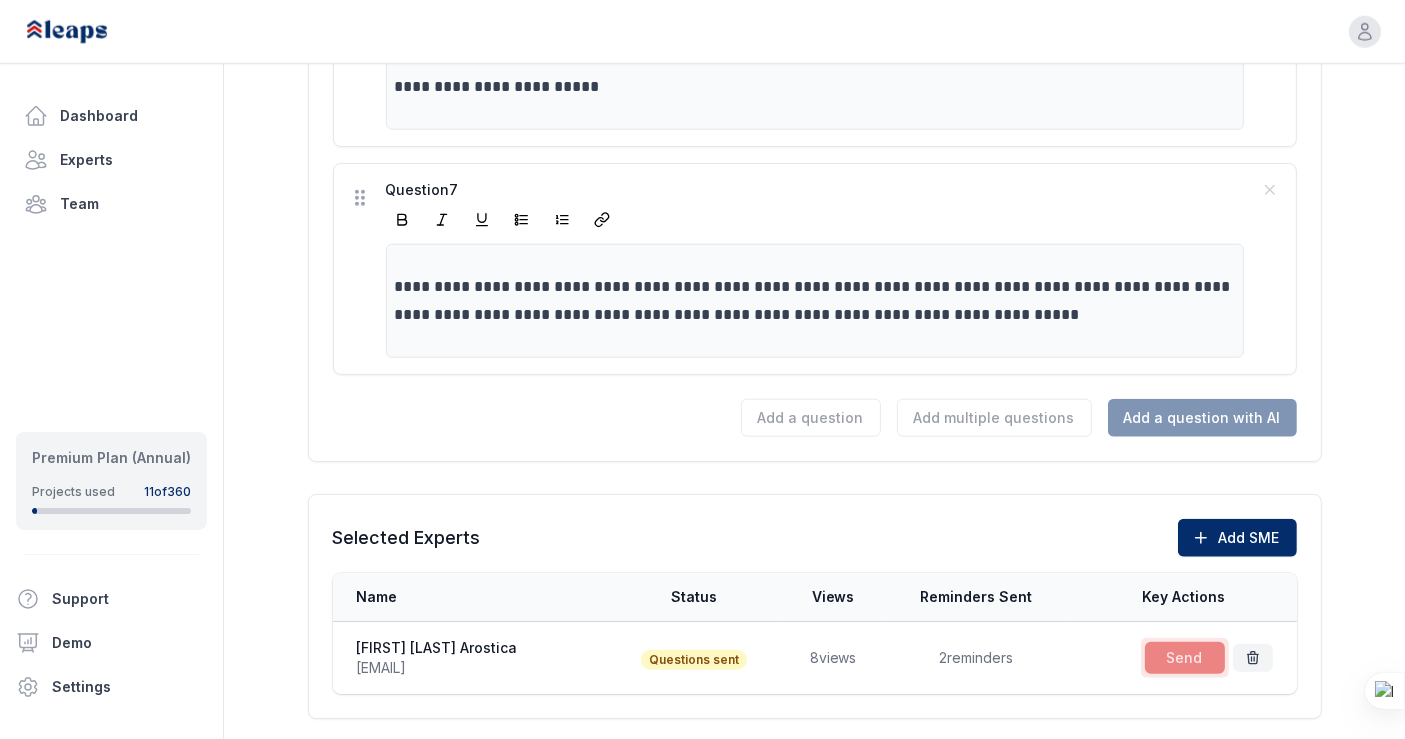 click on "Building your personal brand alongside your employer's brand" at bounding box center (541, -1589) 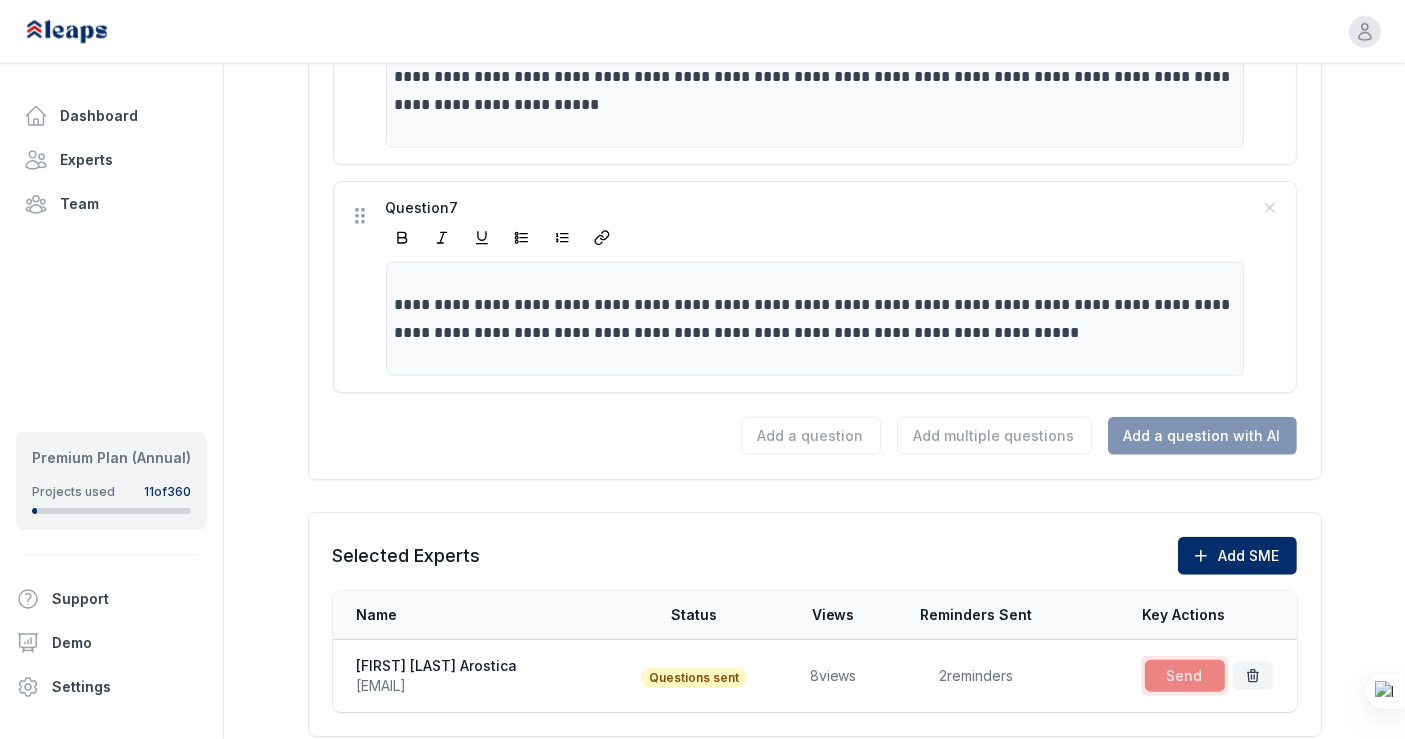 scroll, scrollTop: 0, scrollLeft: 0, axis: both 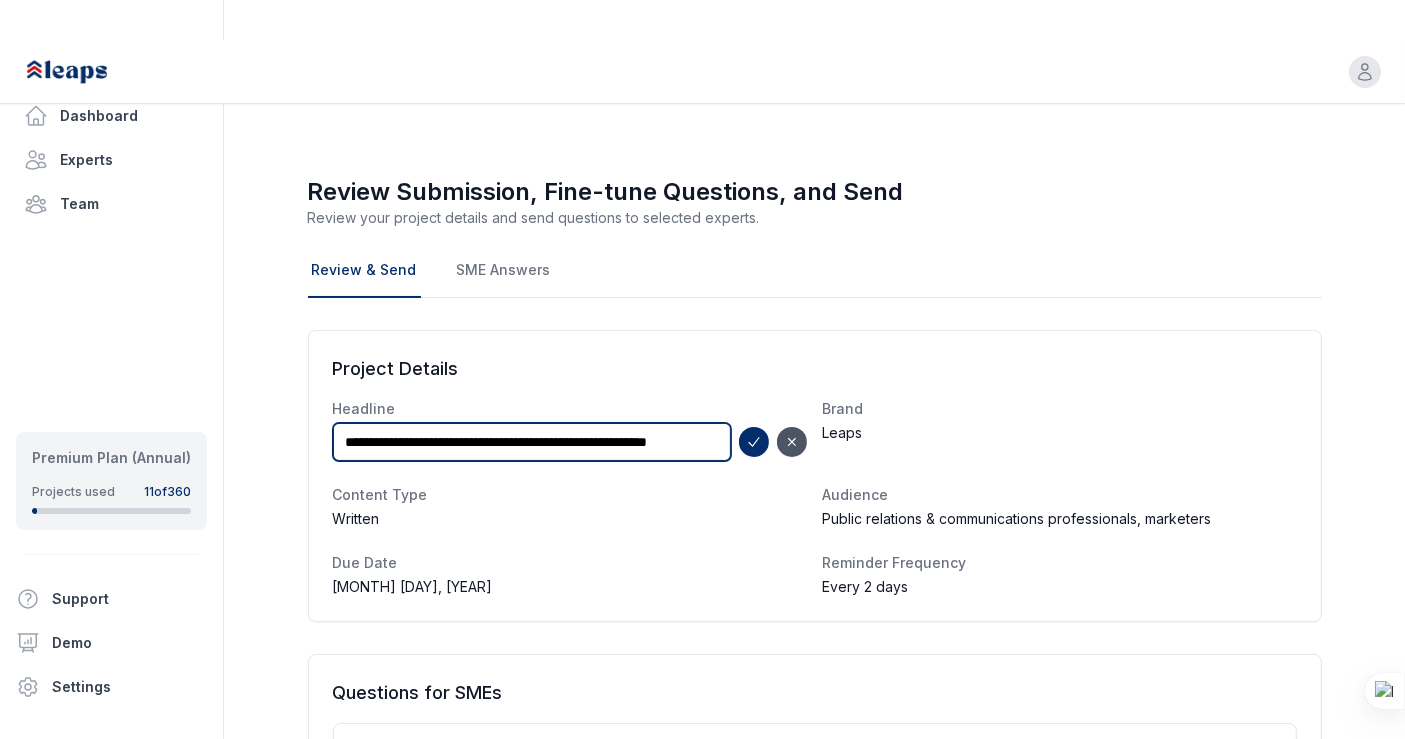click on "**********" at bounding box center [532, 442] 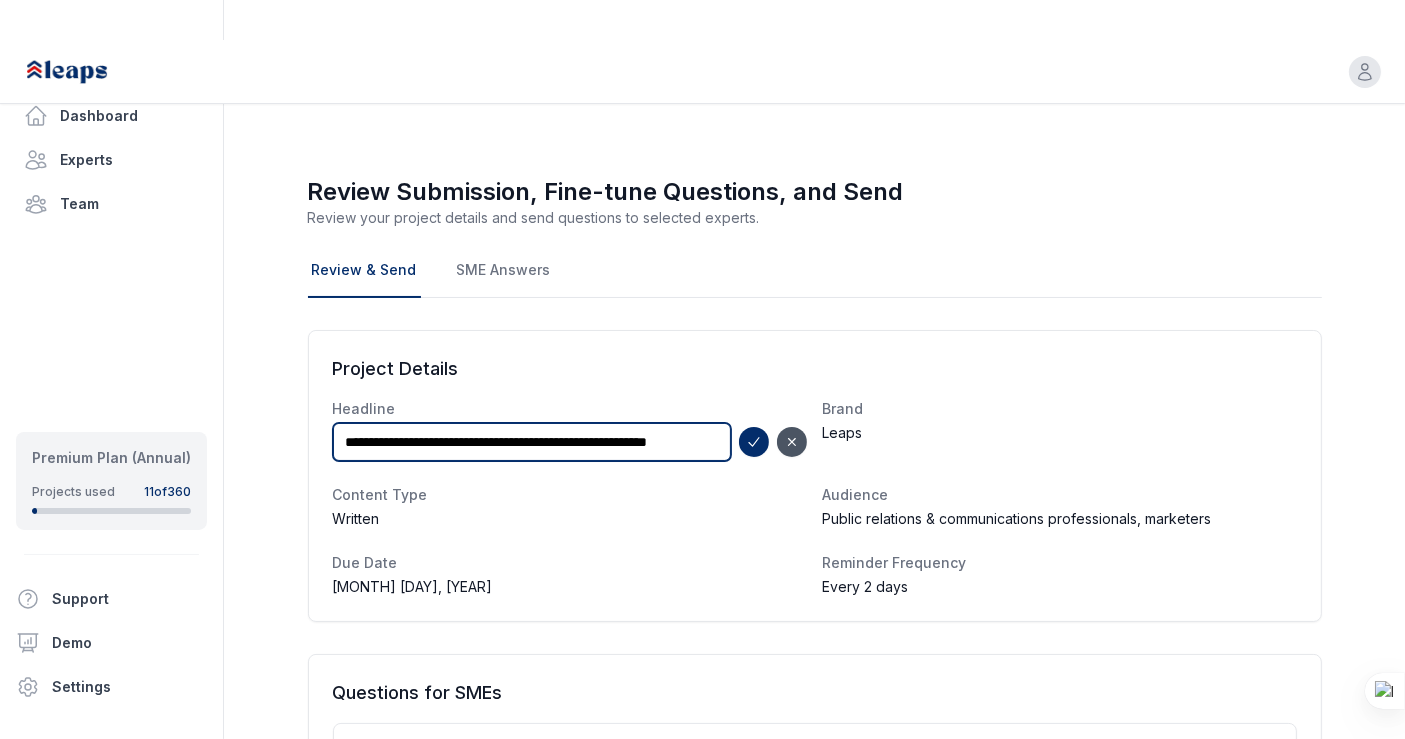 click on "**********" at bounding box center (532, 442) 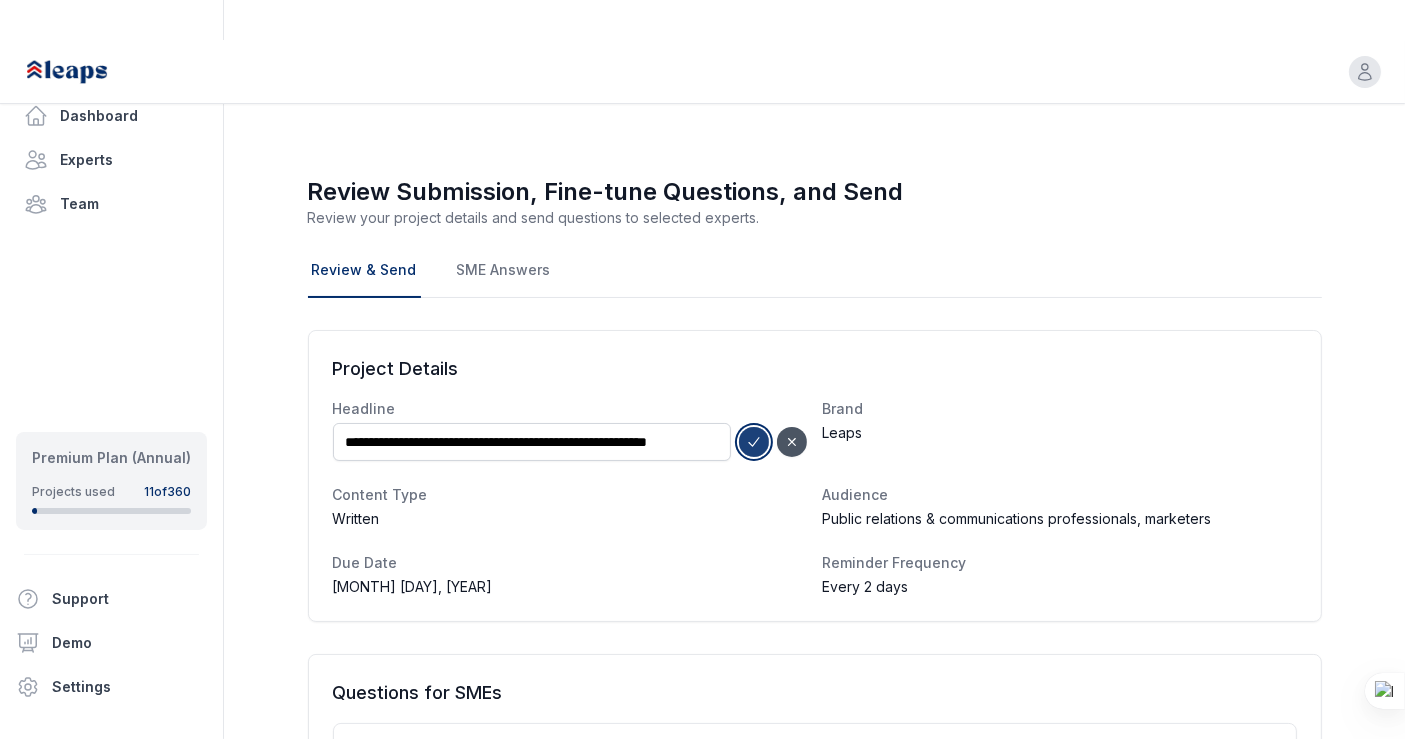 click 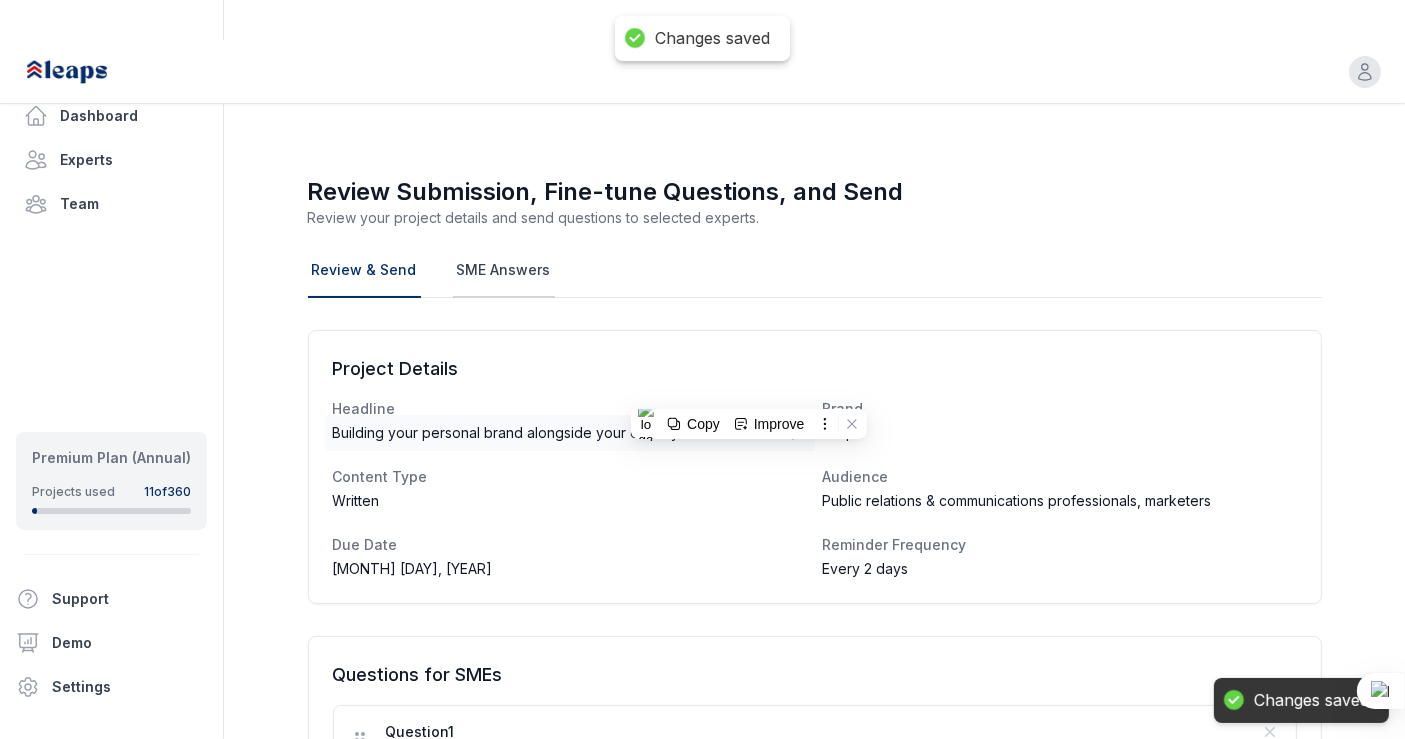 click on "SME Answers" at bounding box center [504, 271] 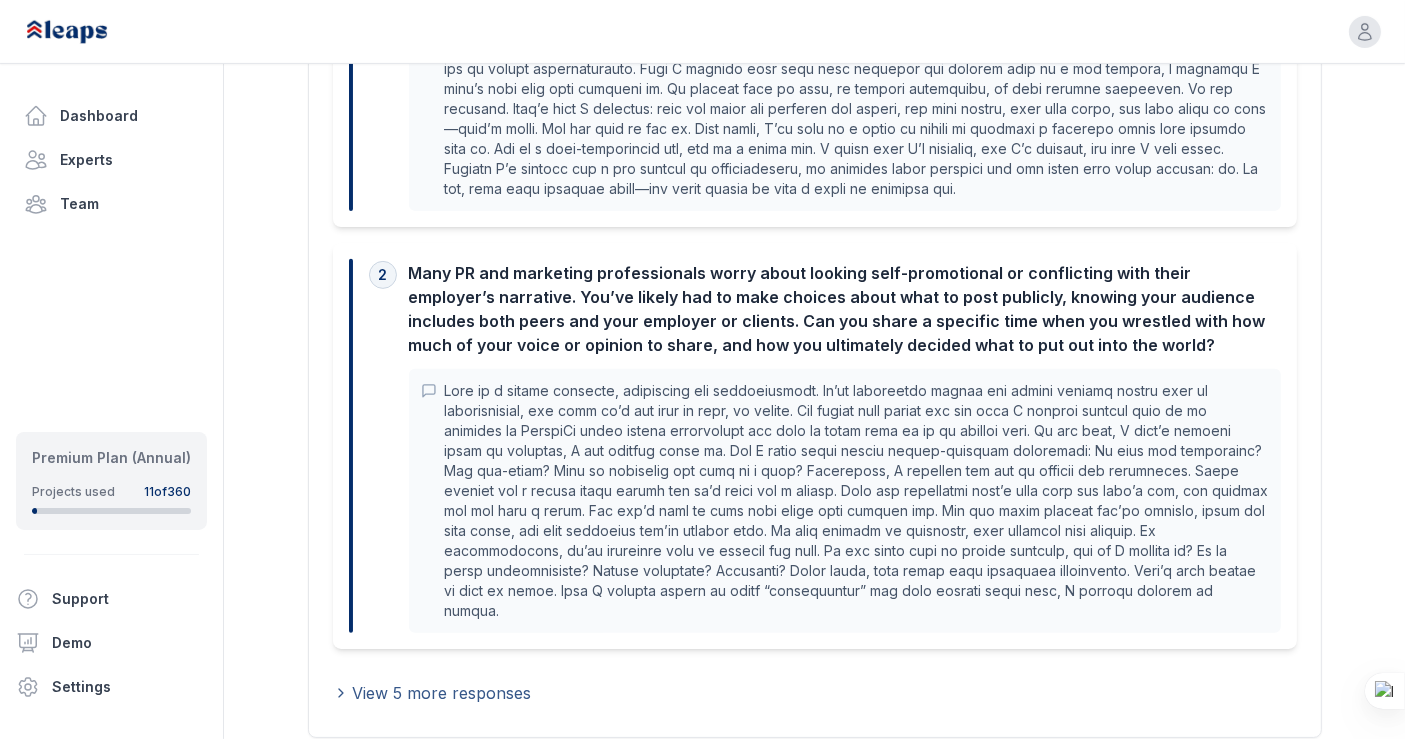 click on "View 5 more responses" at bounding box center (442, 693) 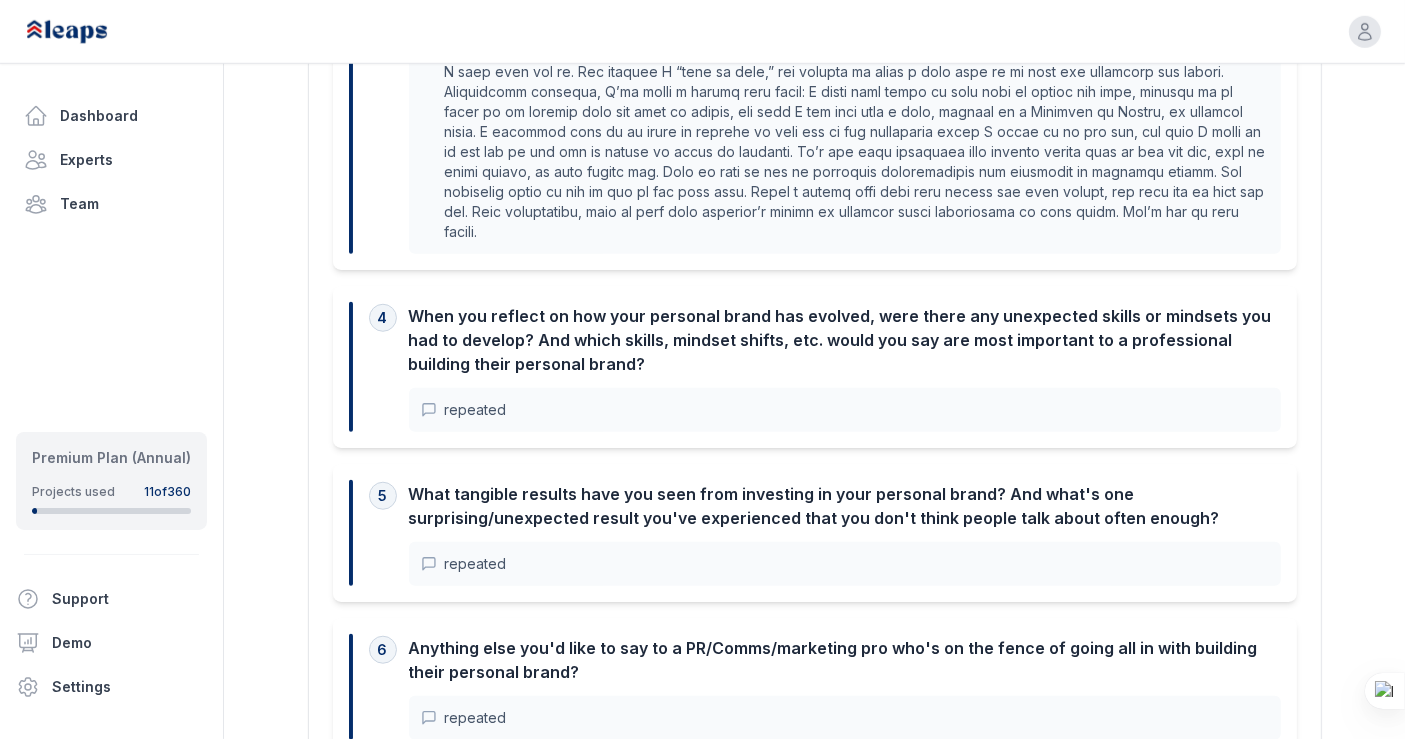 scroll, scrollTop: 1543, scrollLeft: 0, axis: vertical 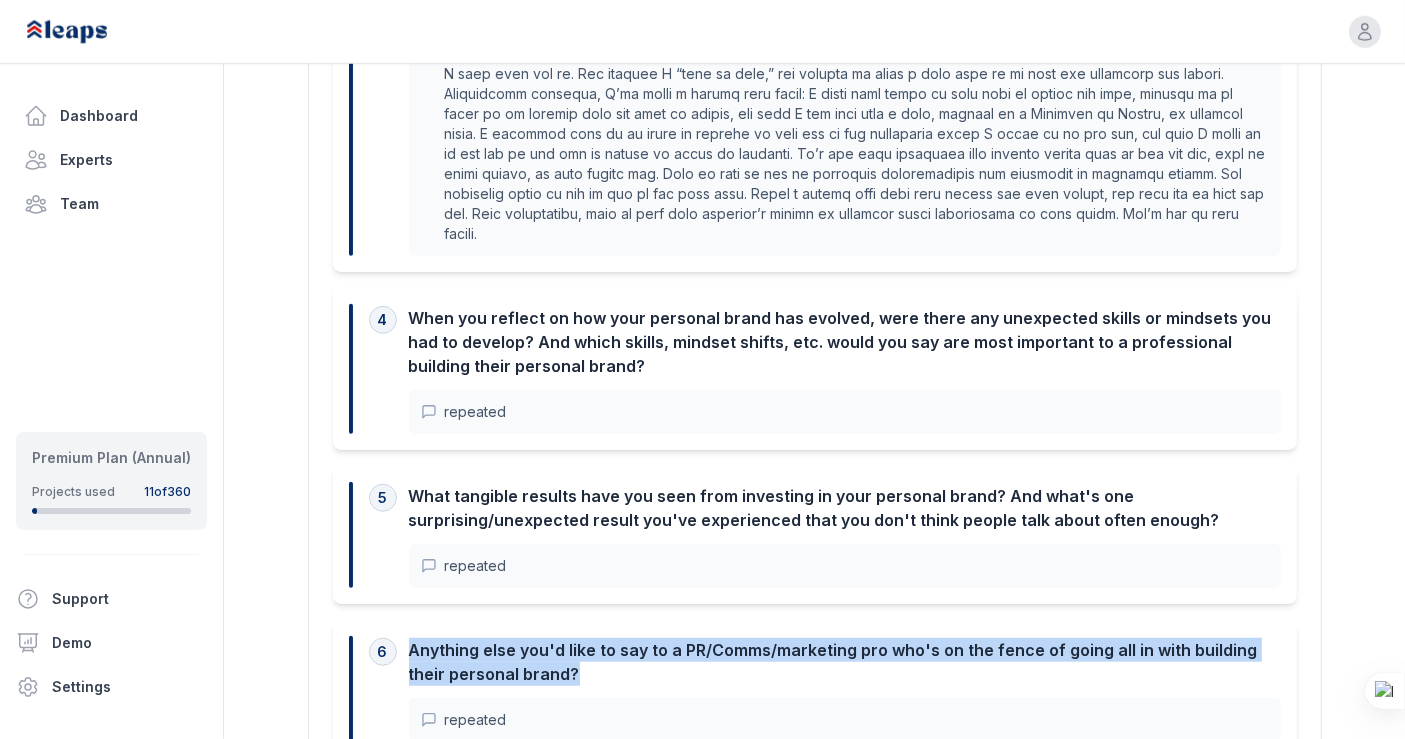 drag, startPoint x: 409, startPoint y: 564, endPoint x: 560, endPoint y: 584, distance: 152.31874 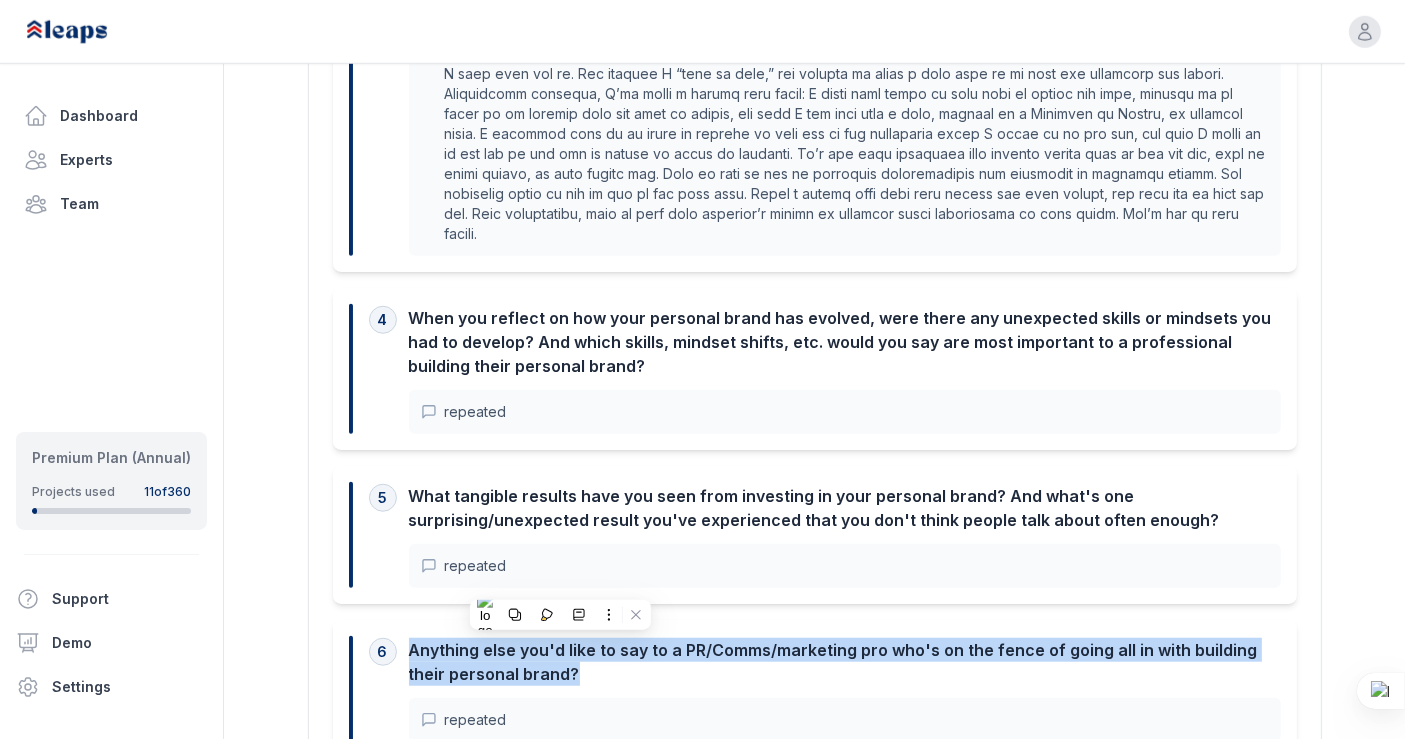 copy on "Anything else you'd like to say to a PR/Comms/marketing pro who's on the fence of going all in with building their personal brand?" 